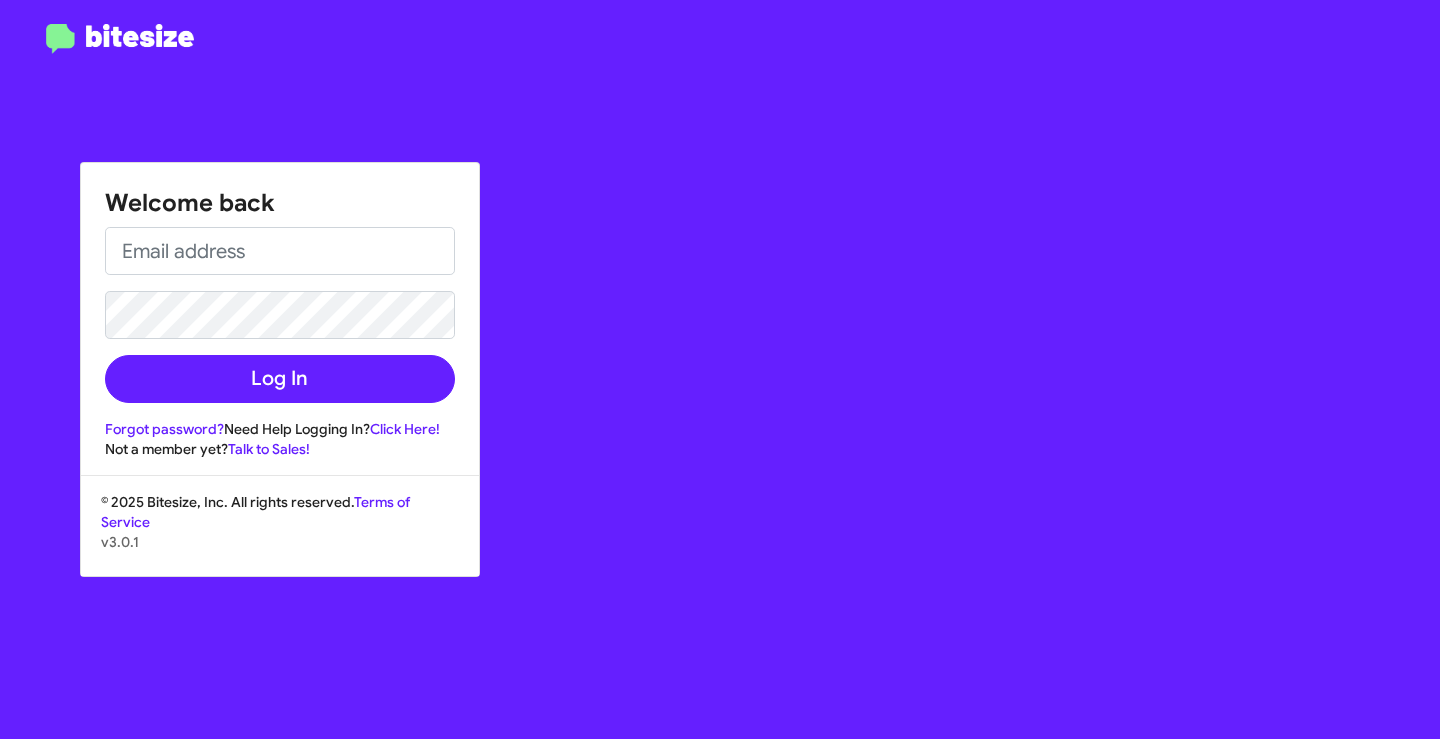 scroll, scrollTop: 0, scrollLeft: 0, axis: both 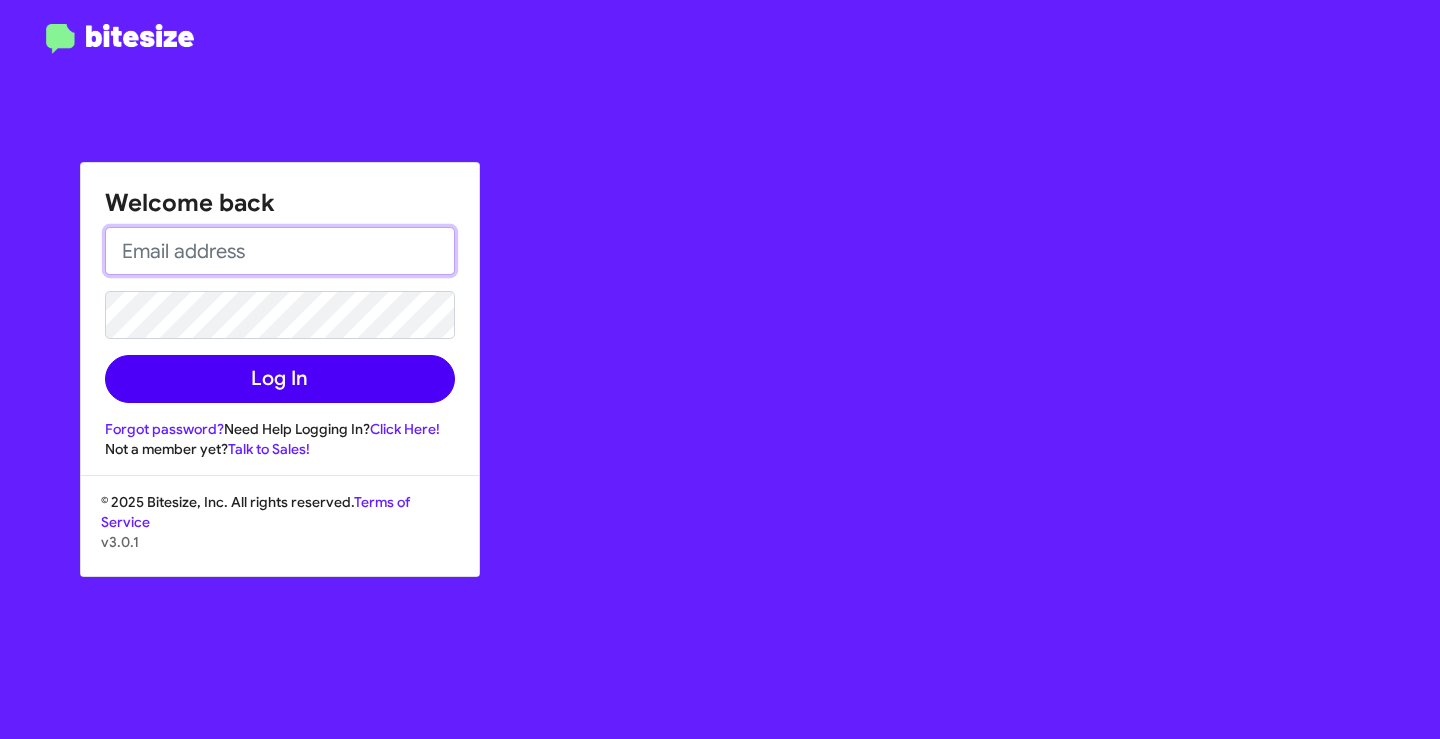 type on "[EMAIL]" 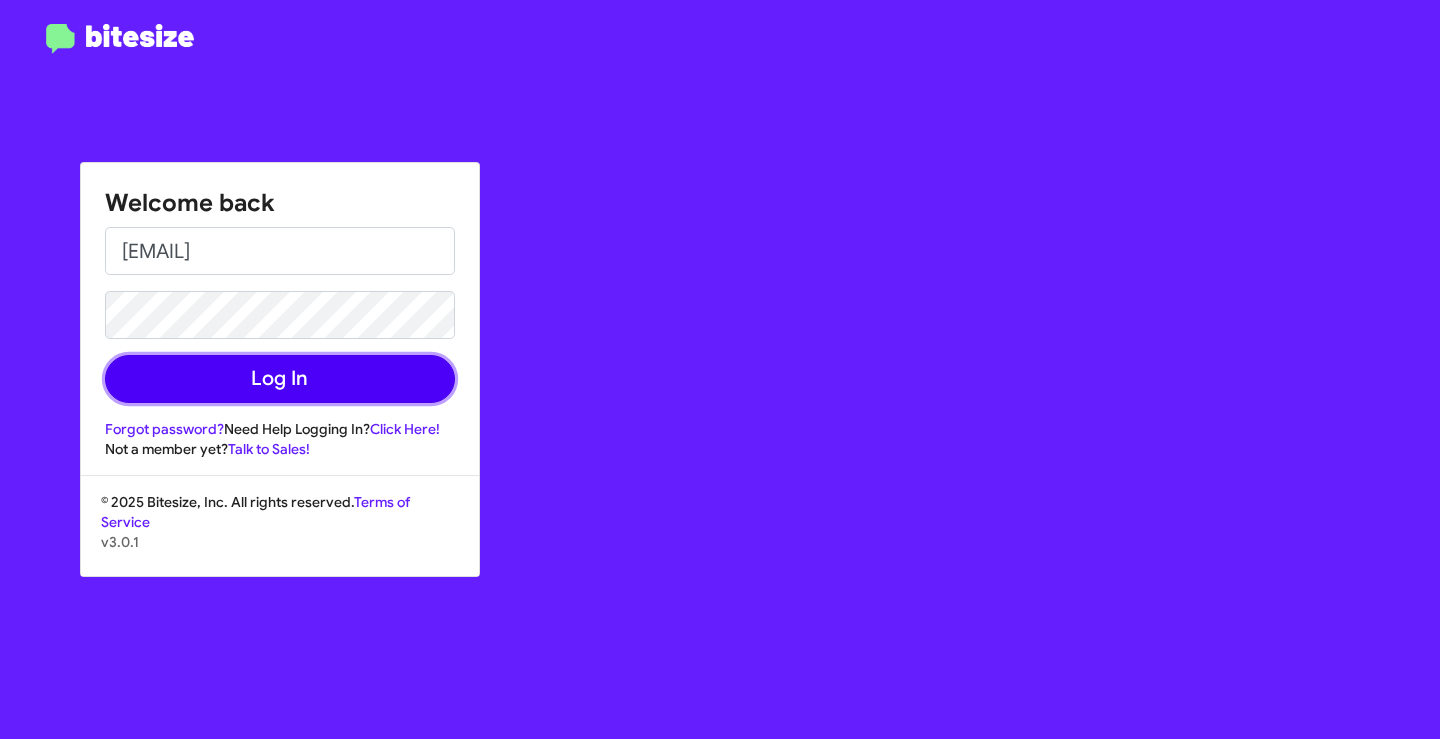 click on "Log In" 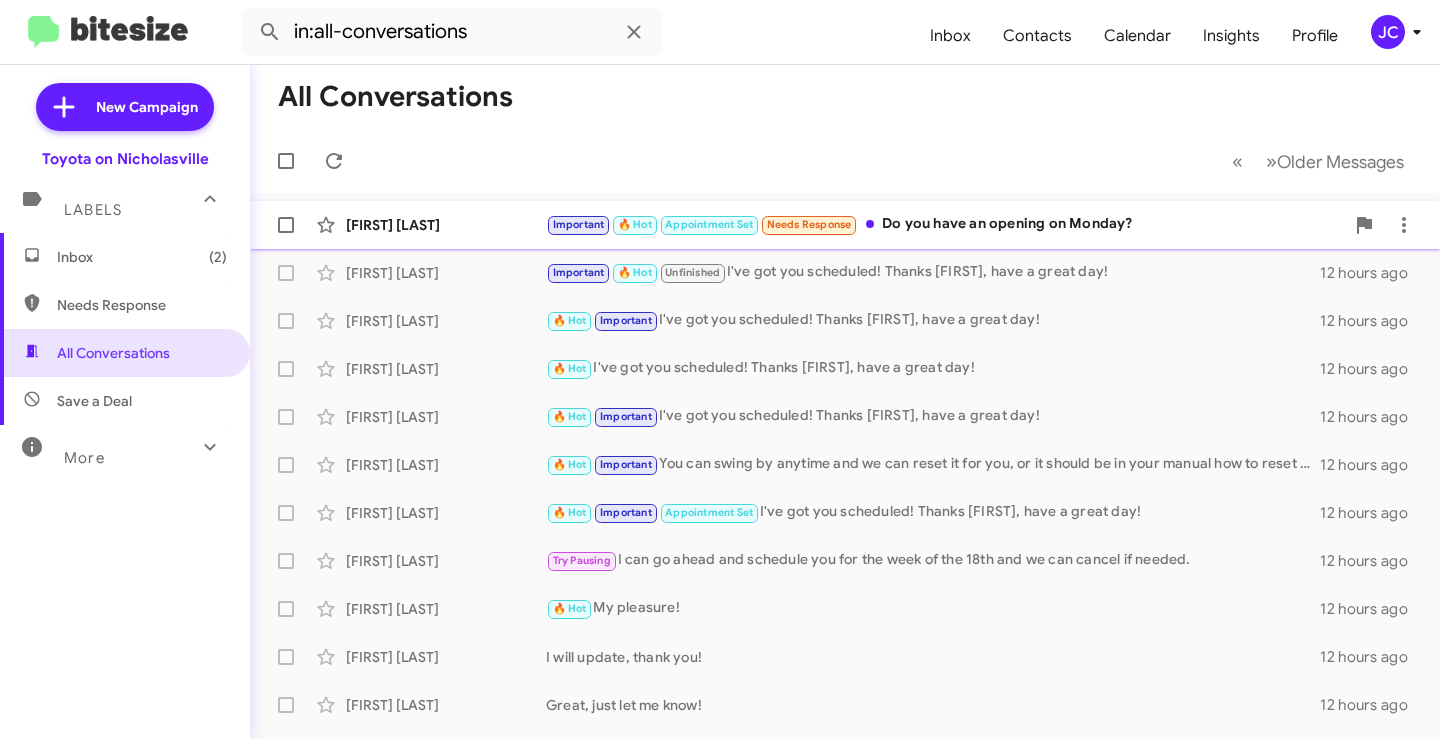 click on "[FIRST] [LAST]" 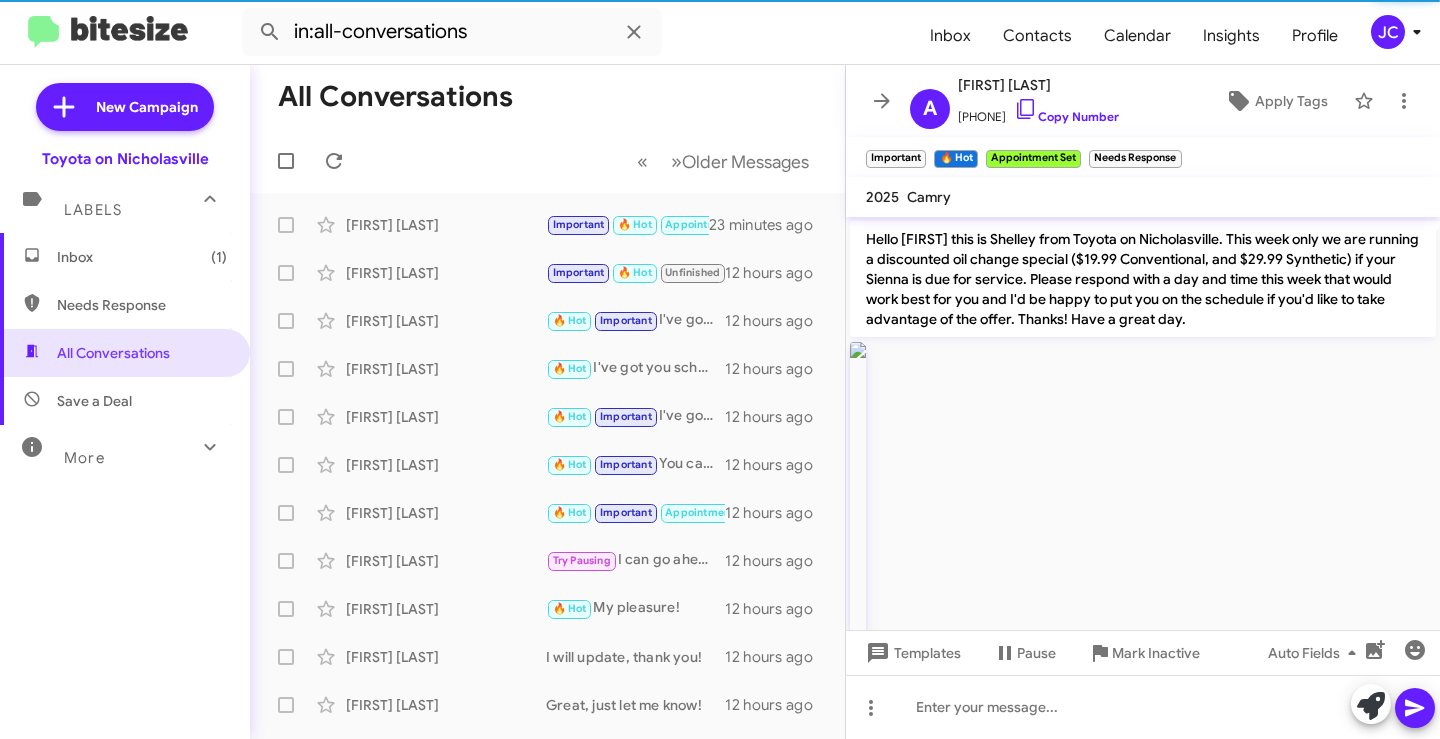 scroll, scrollTop: 1711, scrollLeft: 0, axis: vertical 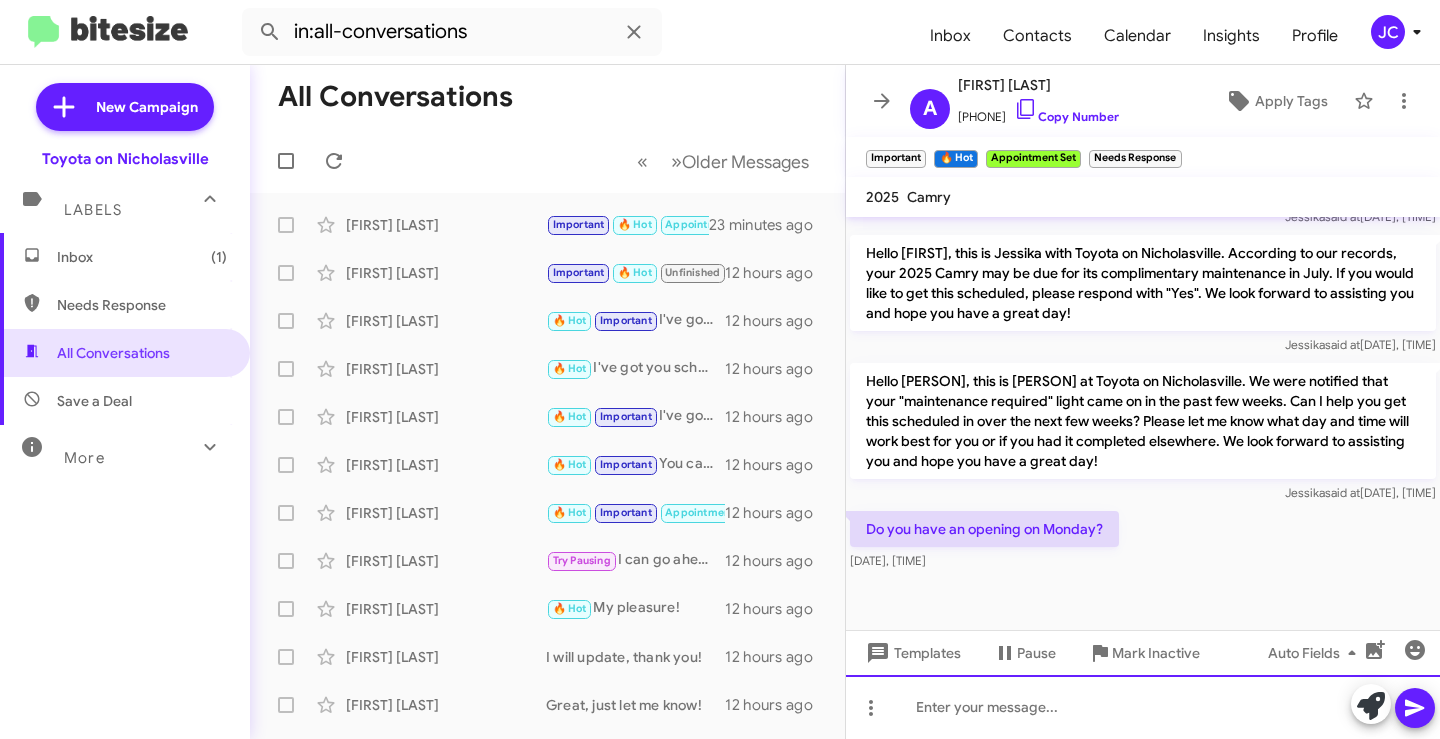 click 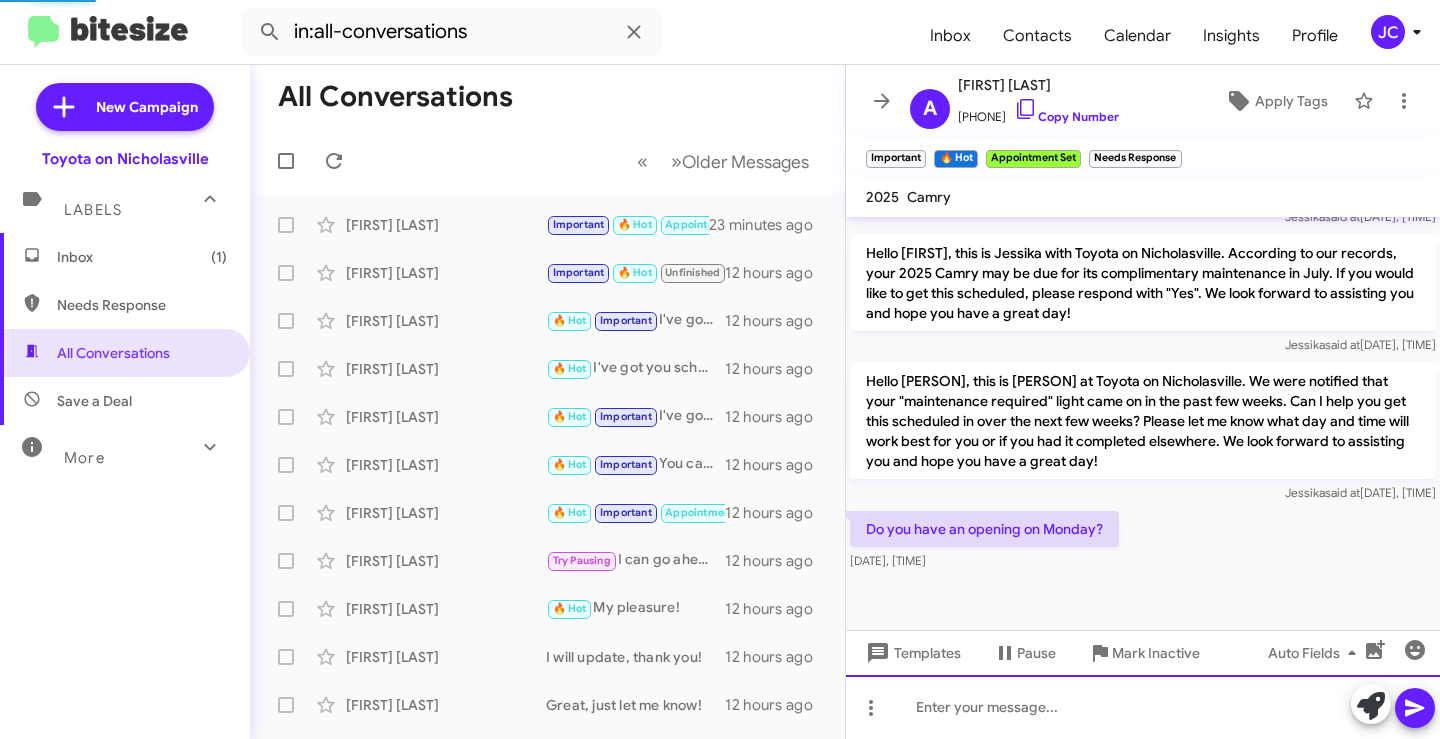 scroll, scrollTop: 0, scrollLeft: 0, axis: both 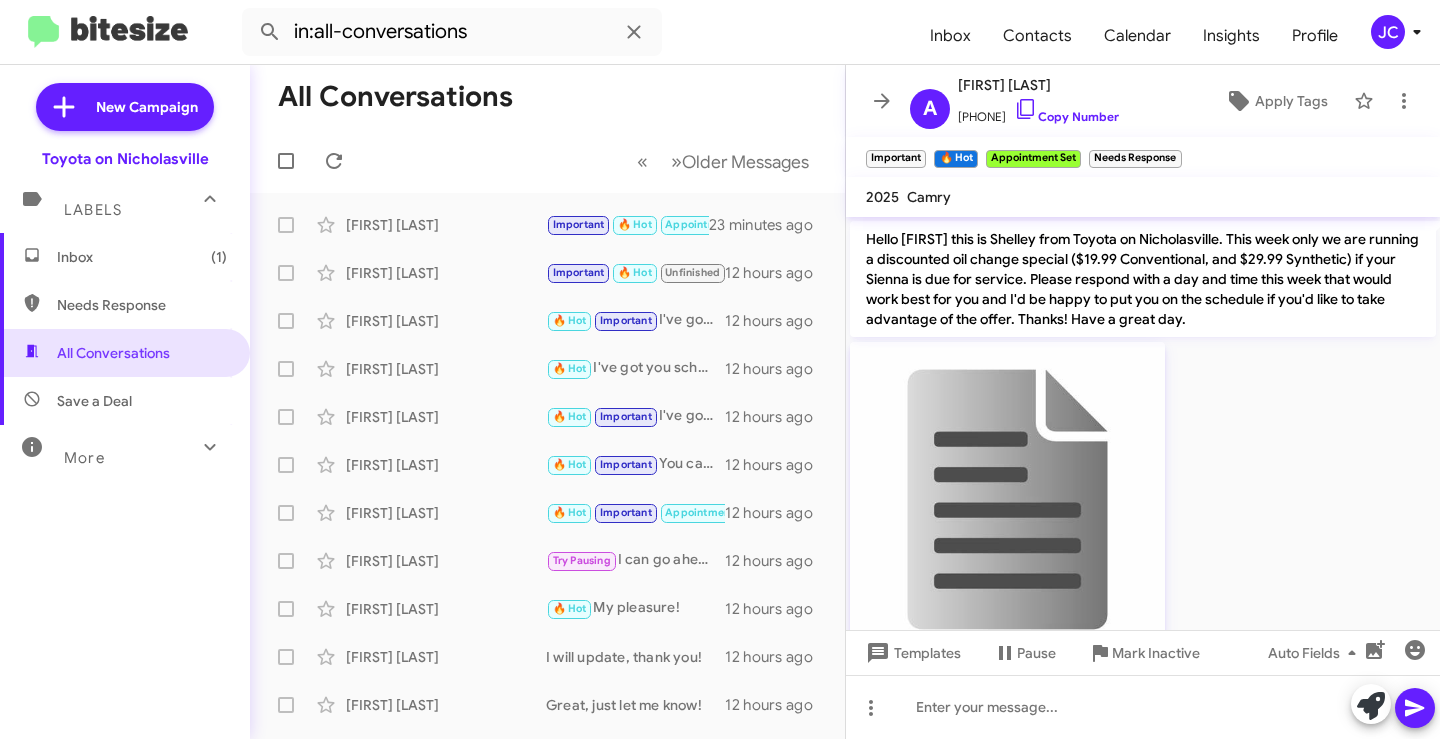 click on "Needs Response" at bounding box center (125, 305) 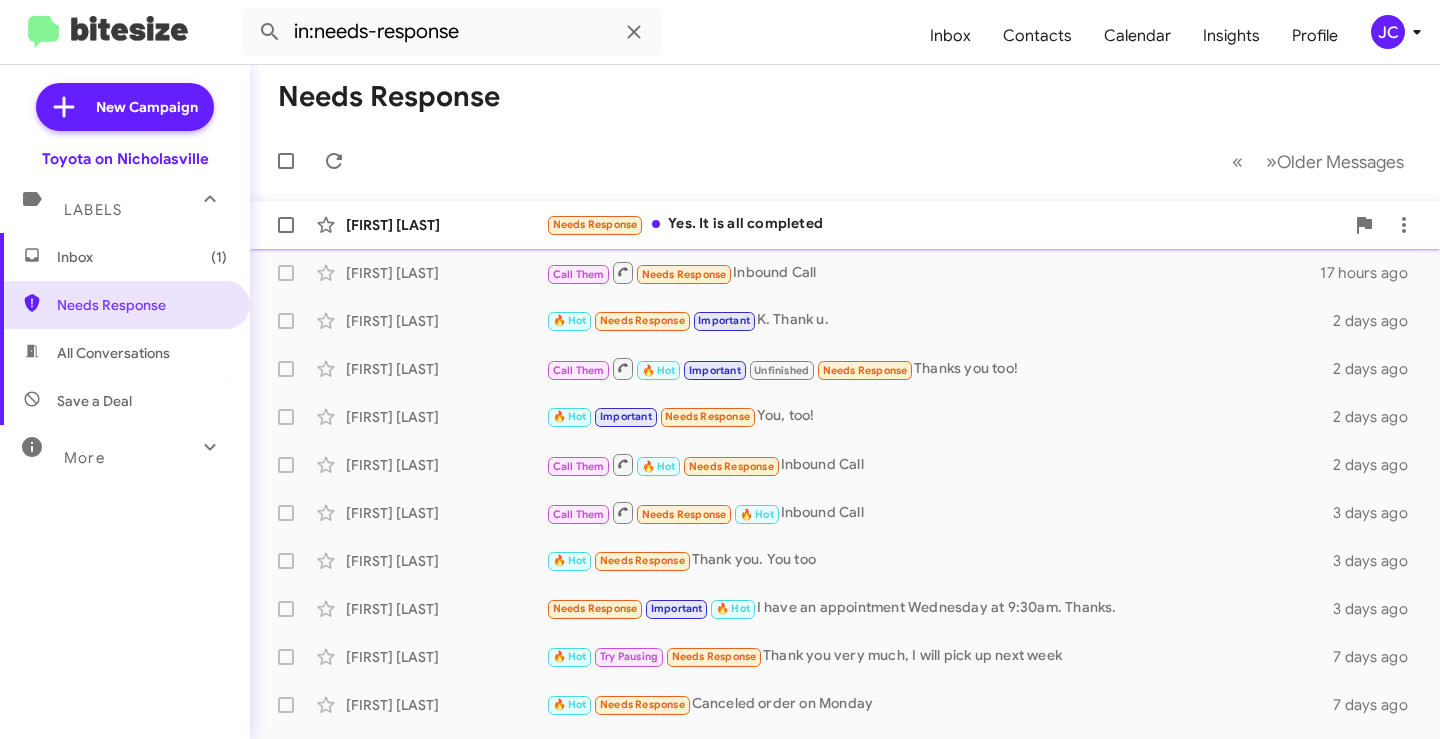 click on "[FIRST] [LAST] Needs Response Yes. It is all completed 12 hours ago" 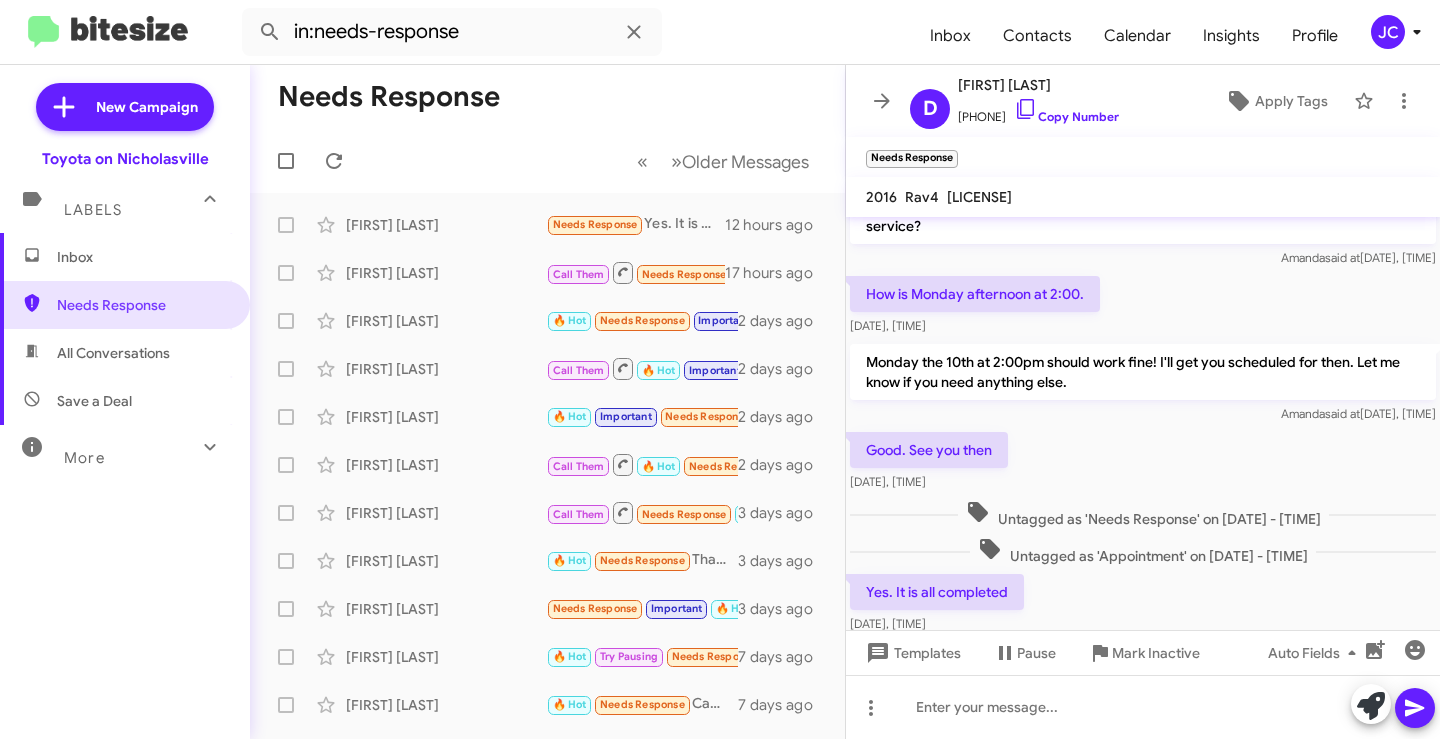 scroll, scrollTop: 776, scrollLeft: 0, axis: vertical 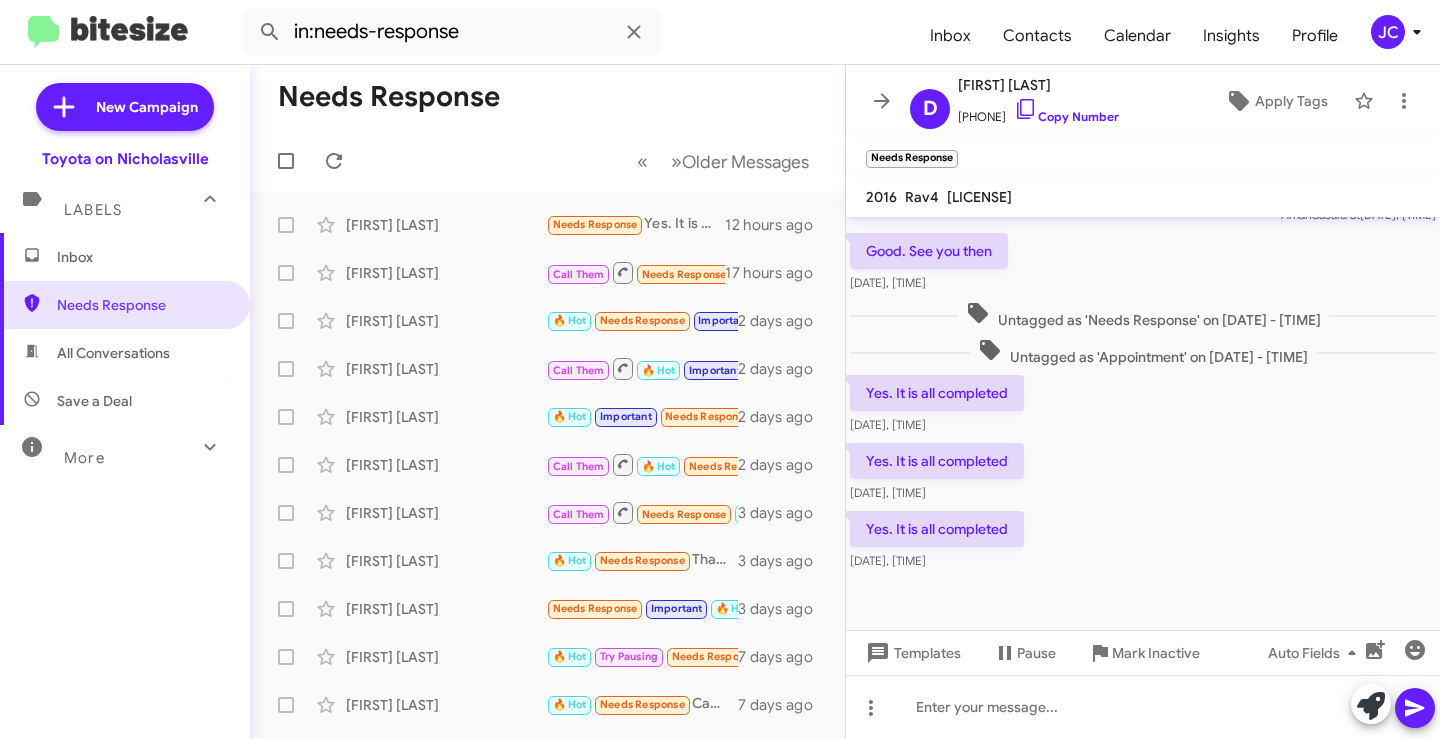 click on "More" at bounding box center [105, 449] 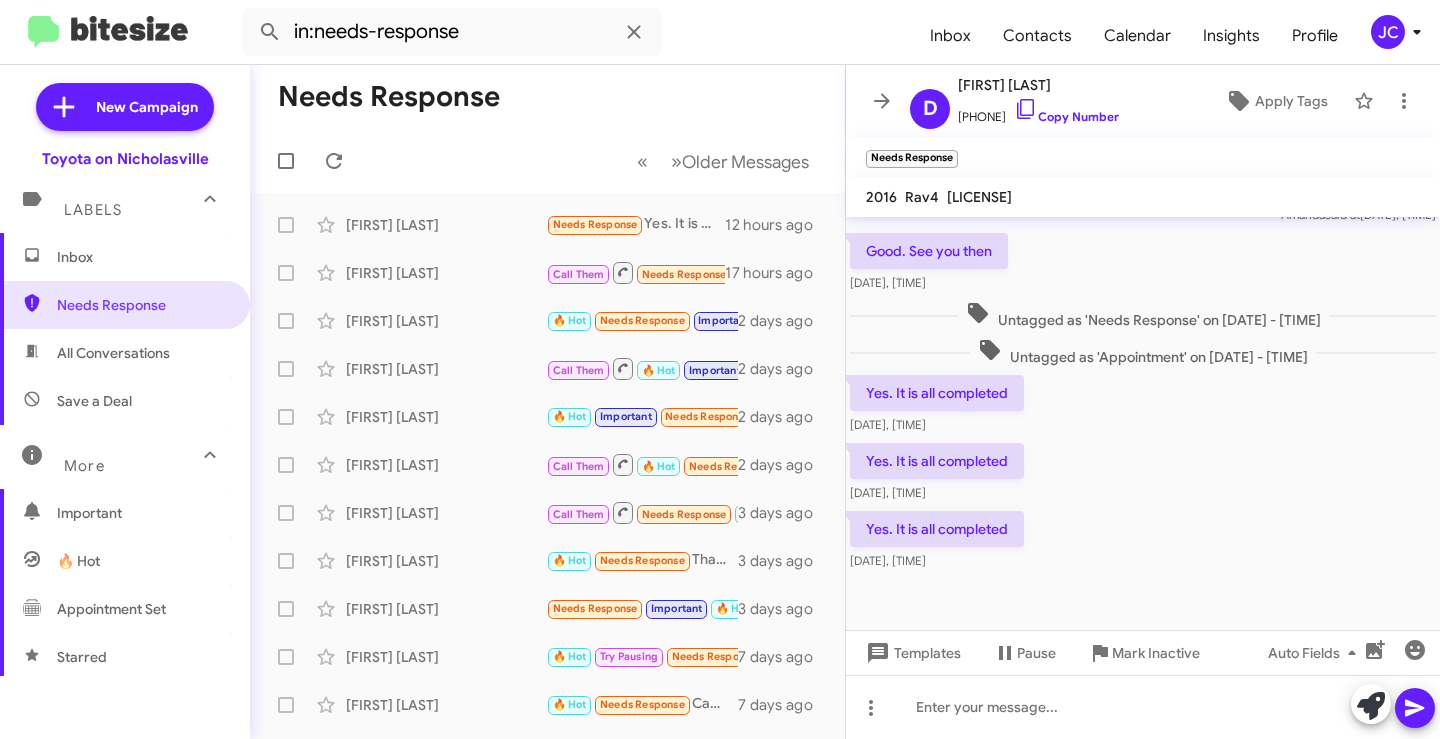 click on "Save a Deal" at bounding box center [125, 401] 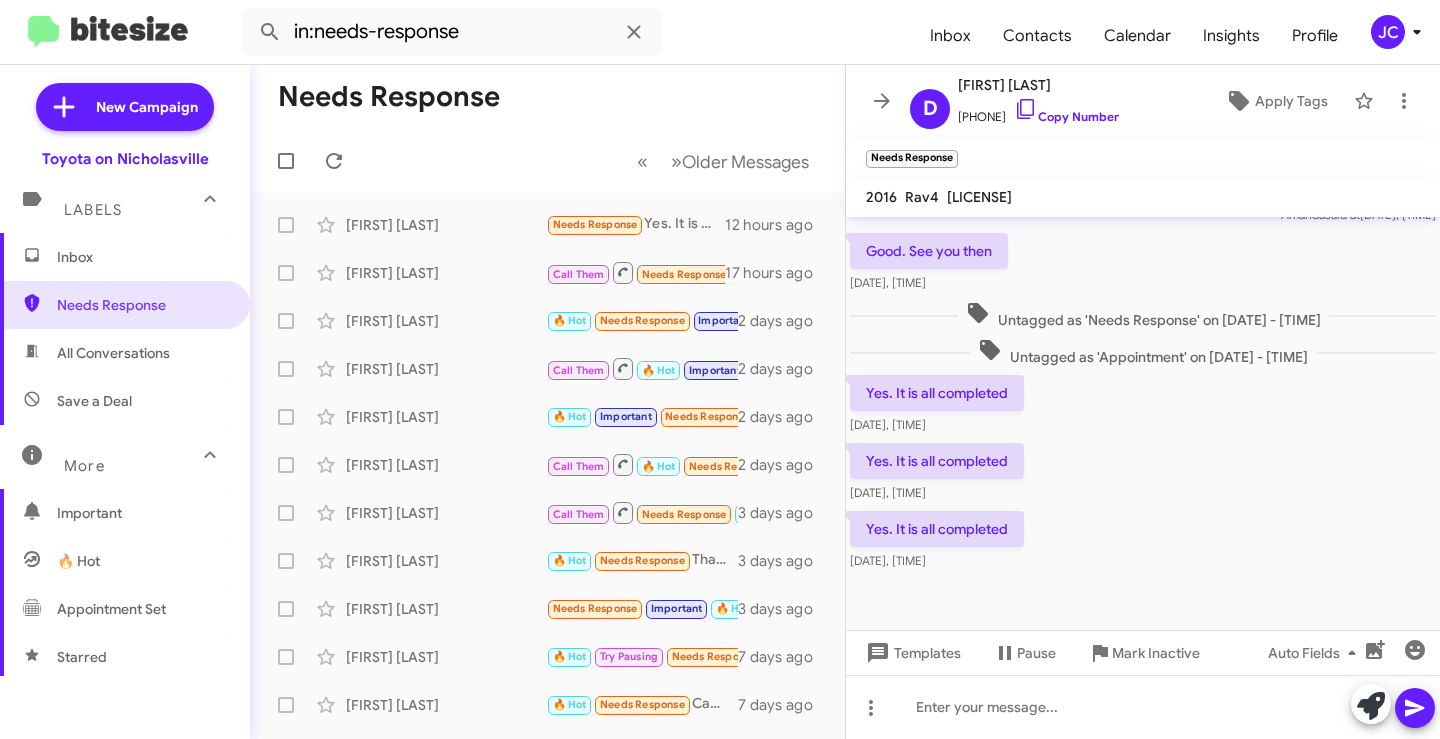 type on "in:not-interested" 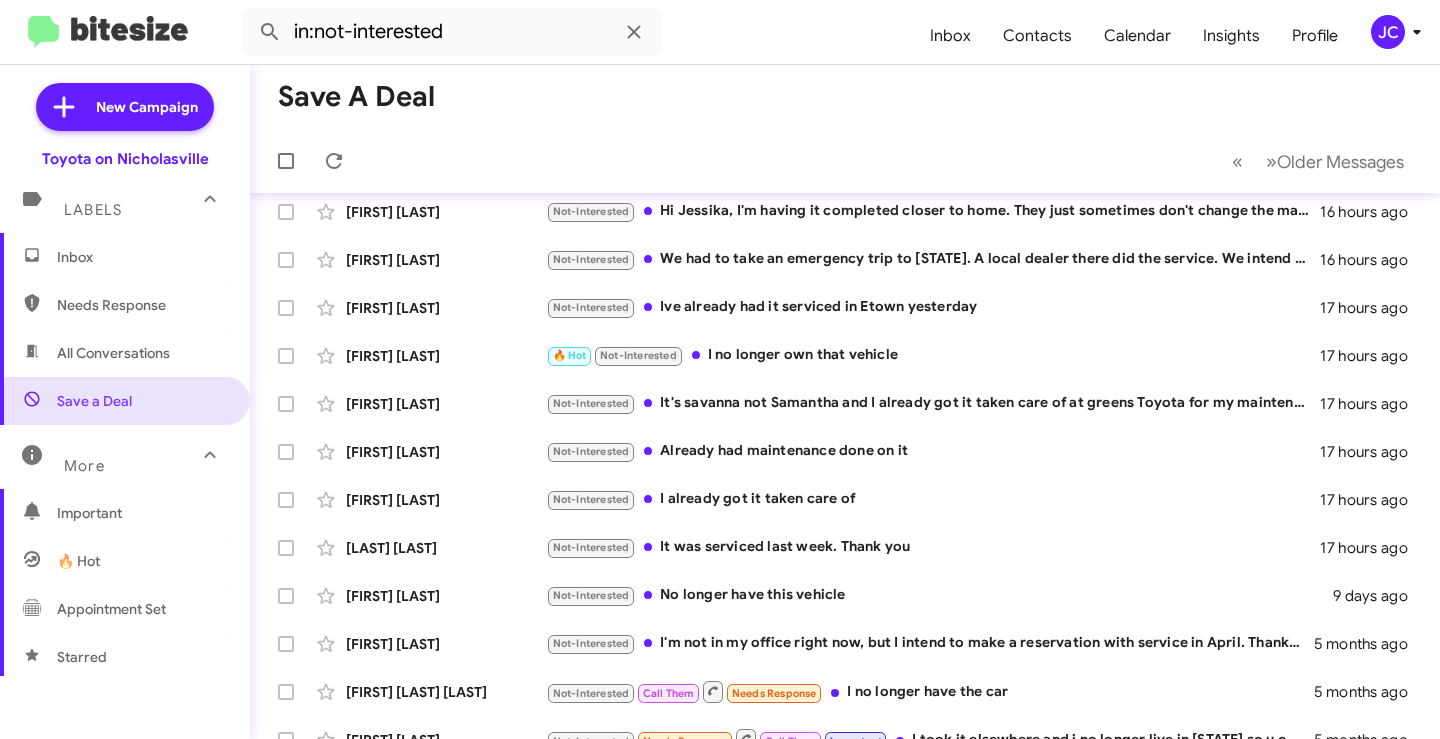 scroll, scrollTop: 0, scrollLeft: 0, axis: both 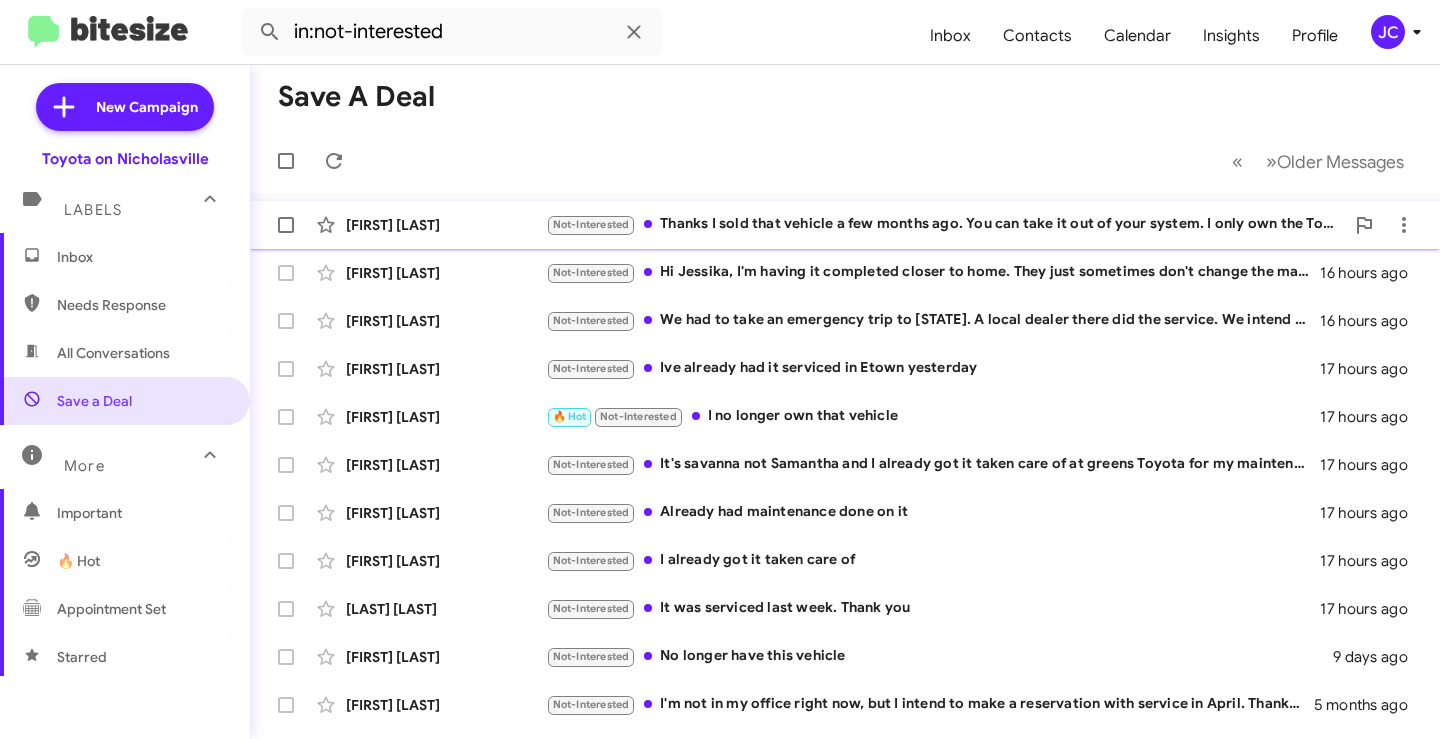 click on "[FIRST] [LAST]" 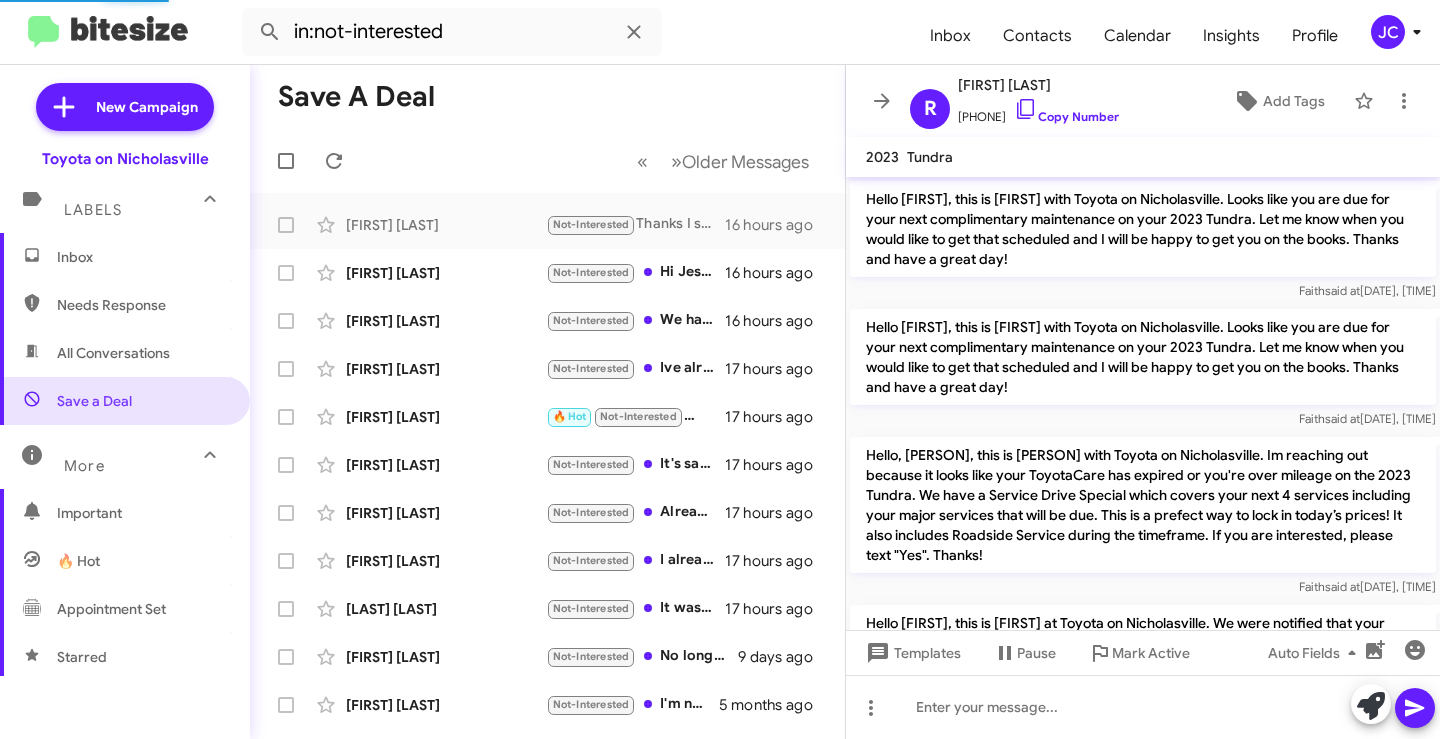 scroll, scrollTop: 420, scrollLeft: 0, axis: vertical 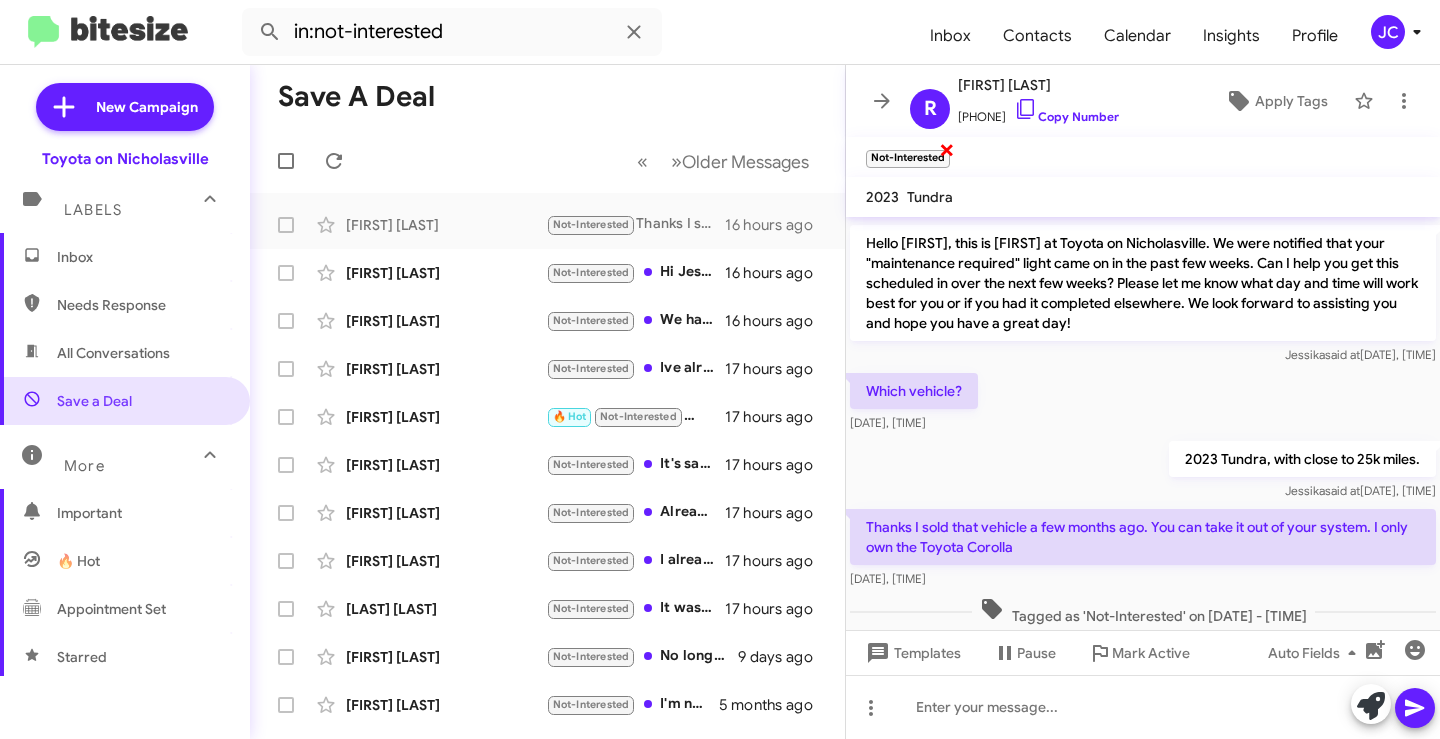 click on "×" 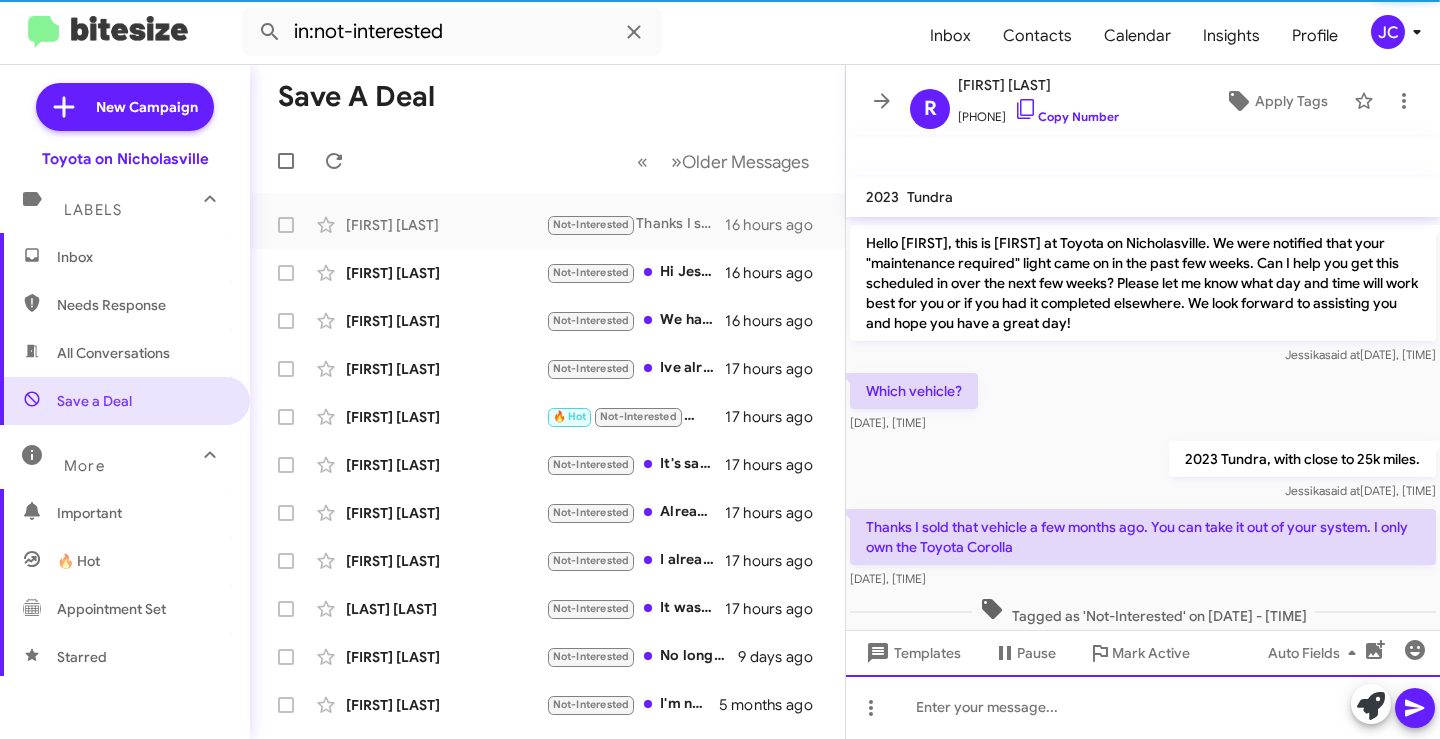 click 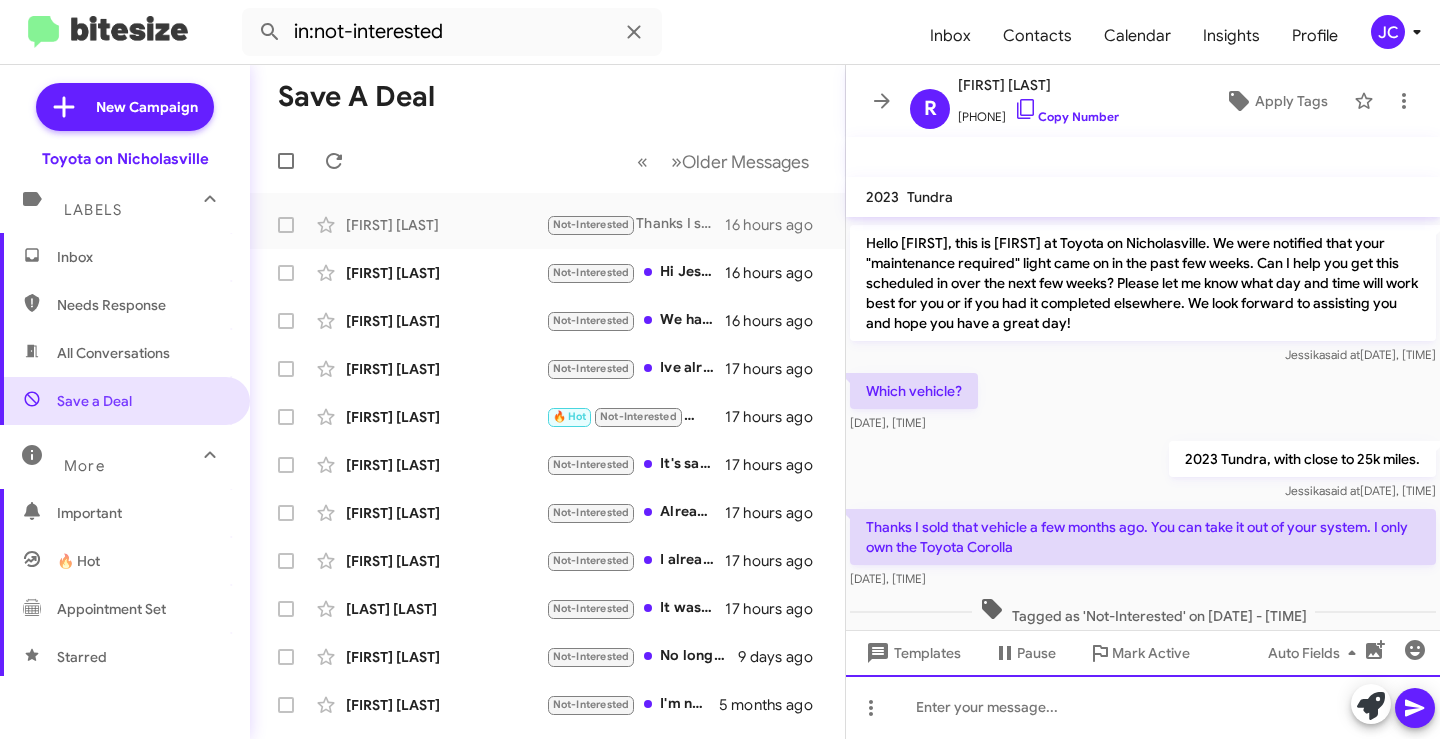 type 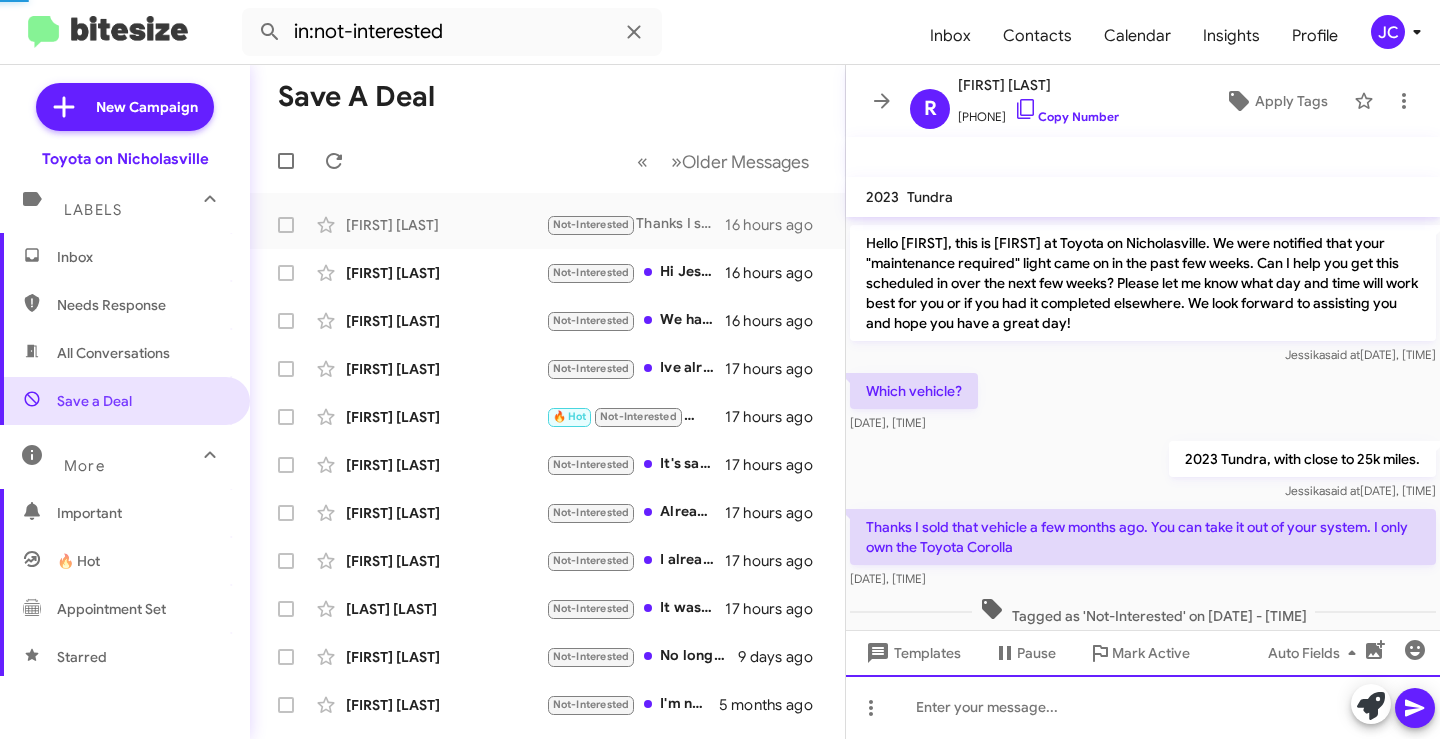 scroll, scrollTop: 0, scrollLeft: 0, axis: both 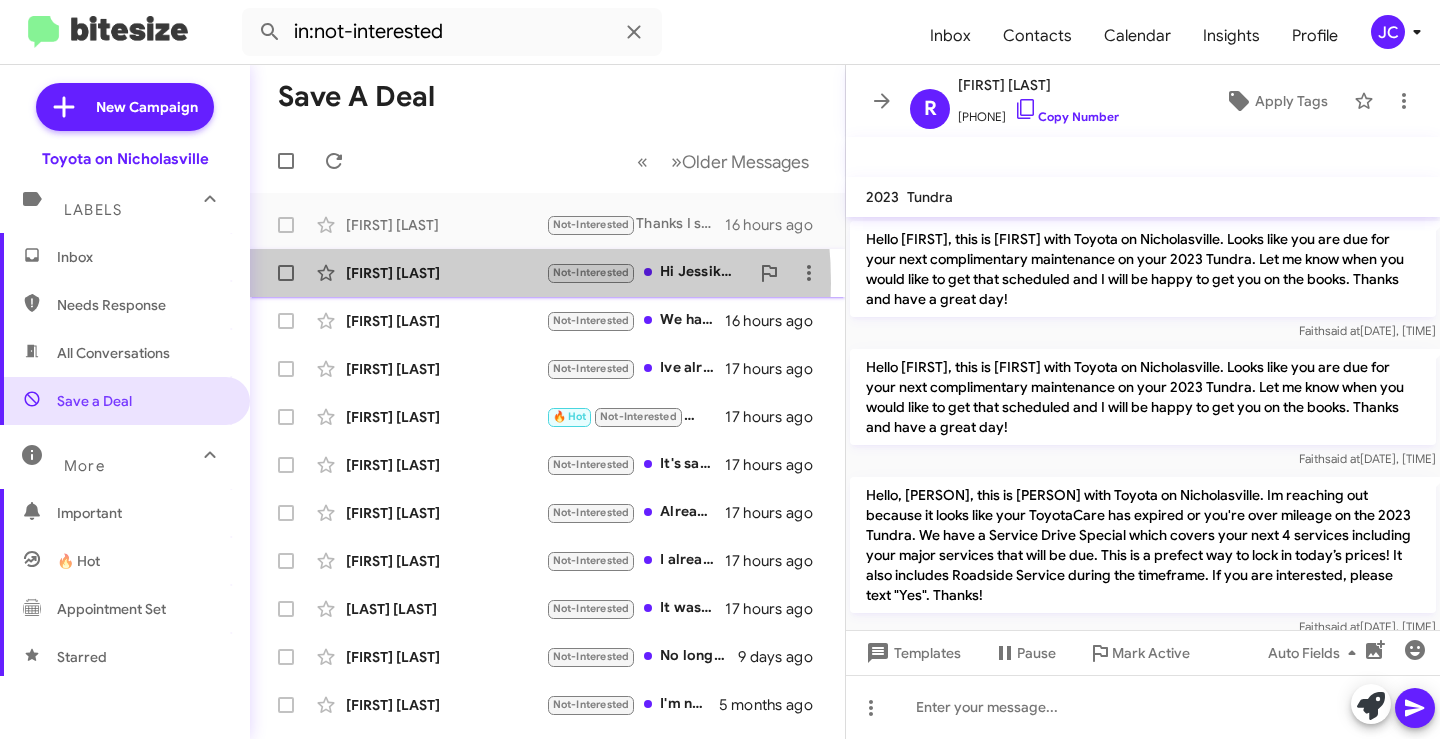 click on "[FIRST] [LAST] Not-Interested Hi [PERSON], I'm having it completed closer to home. They just sometimes don't change the maintenance code. Thank you, though! 16 hours ago" 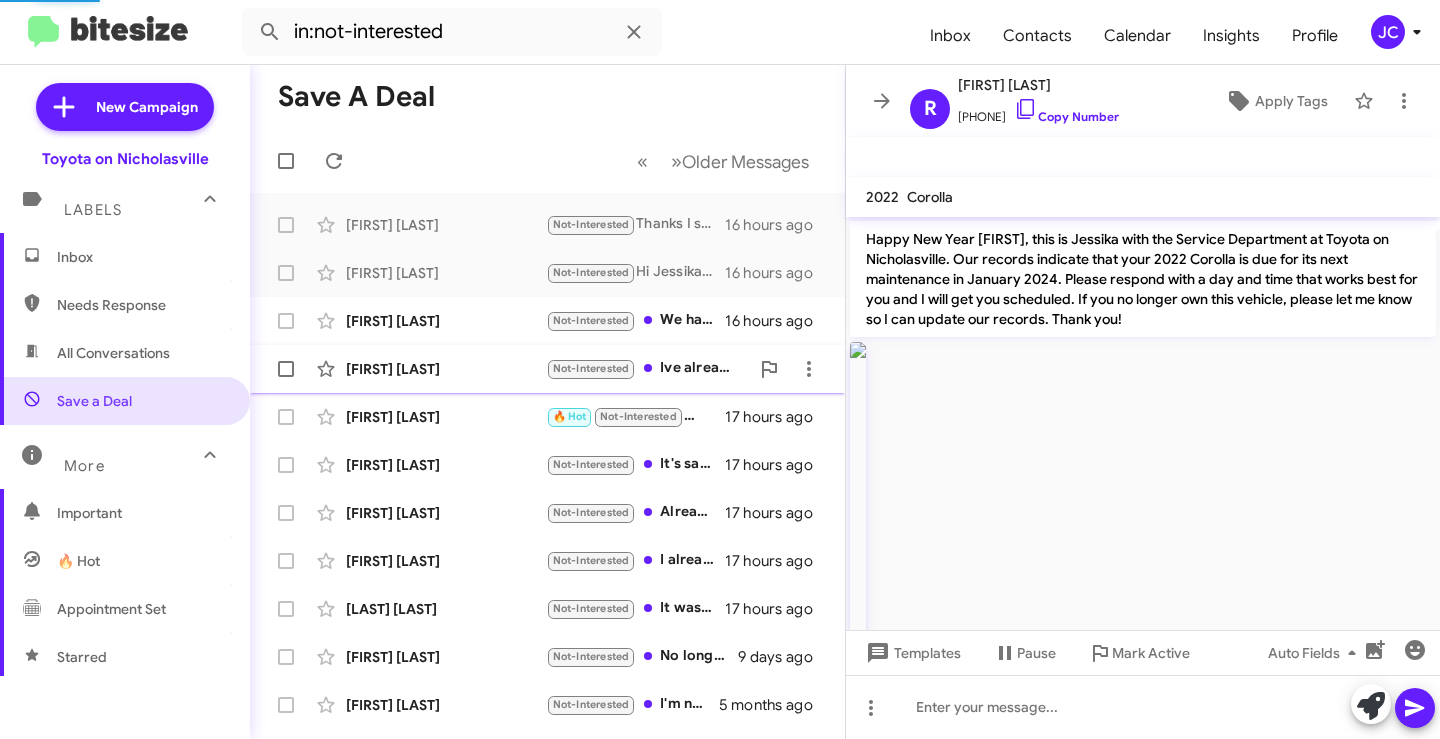 scroll, scrollTop: 1349, scrollLeft: 0, axis: vertical 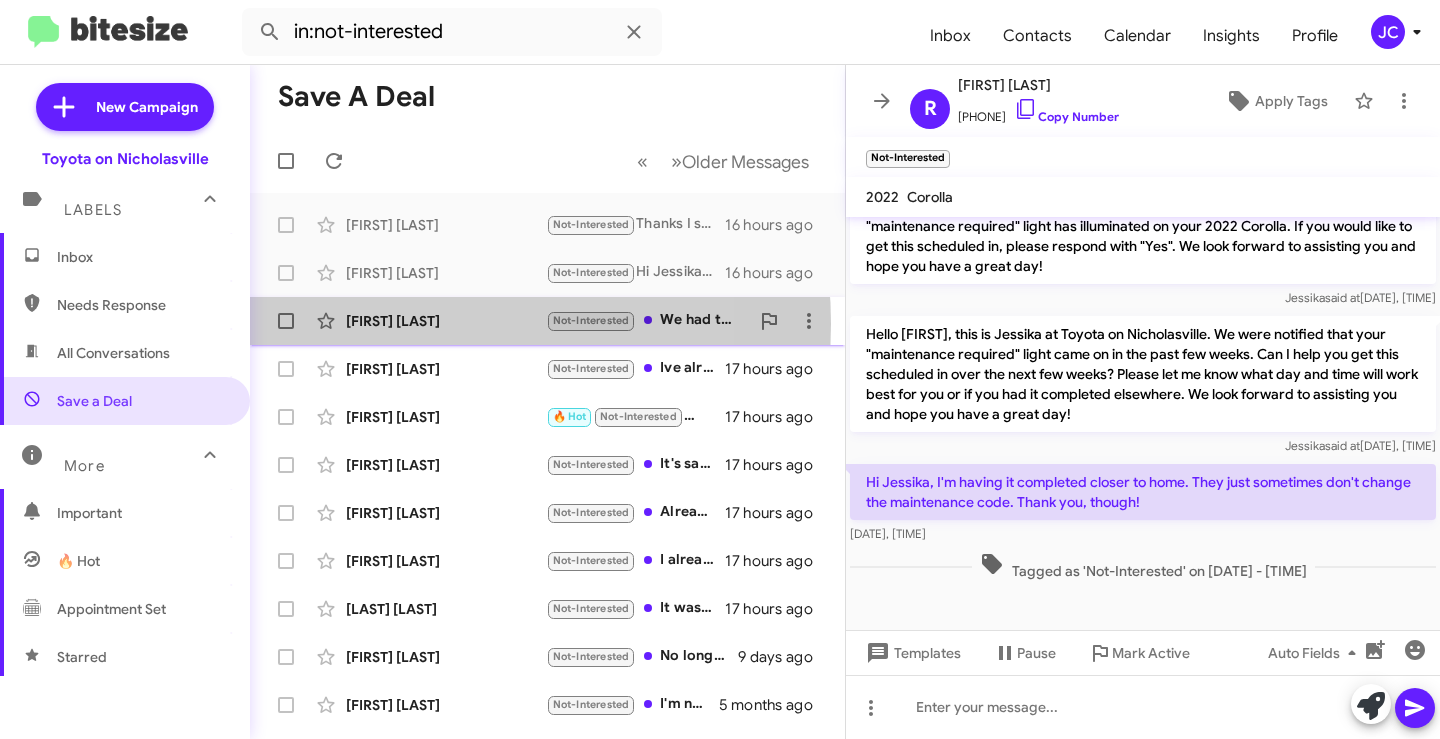 click on "[FIRST] [LAST]" 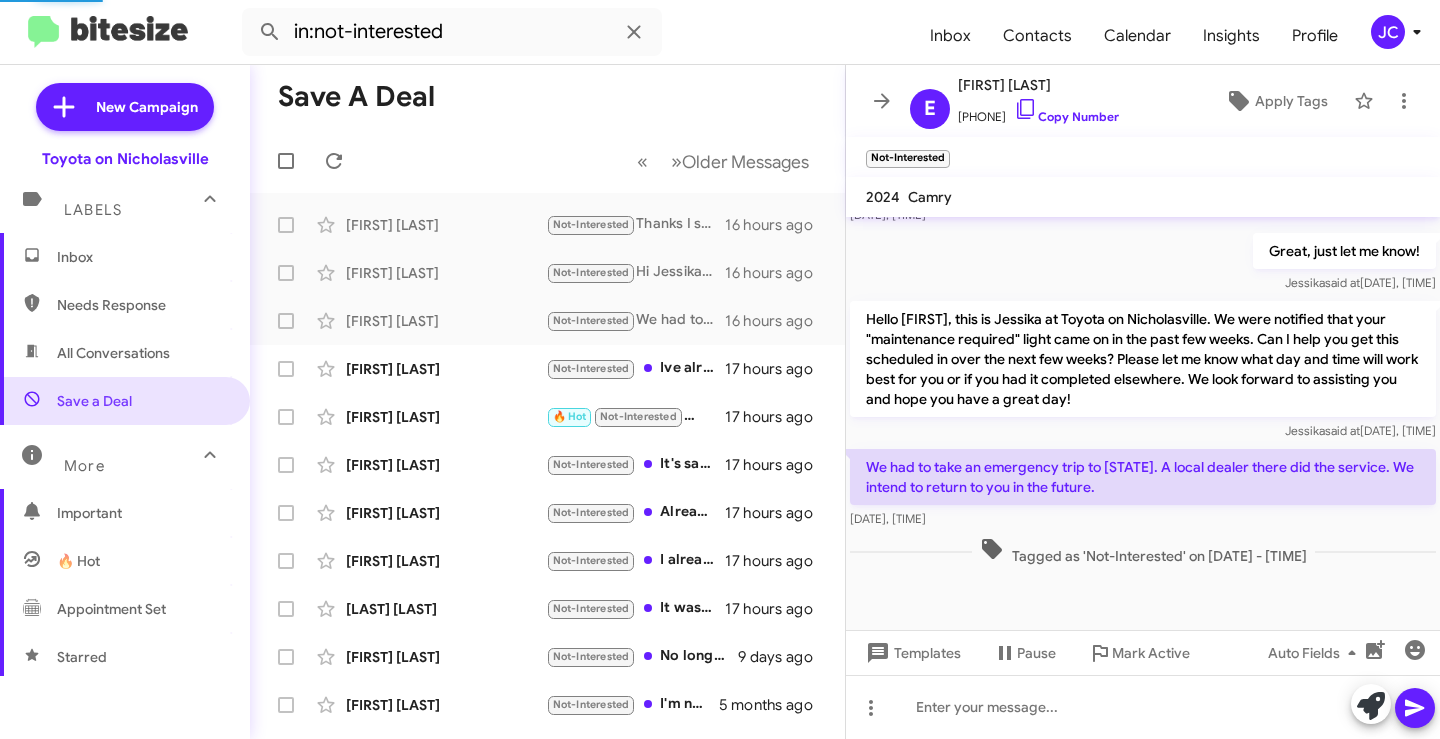 scroll, scrollTop: 952, scrollLeft: 0, axis: vertical 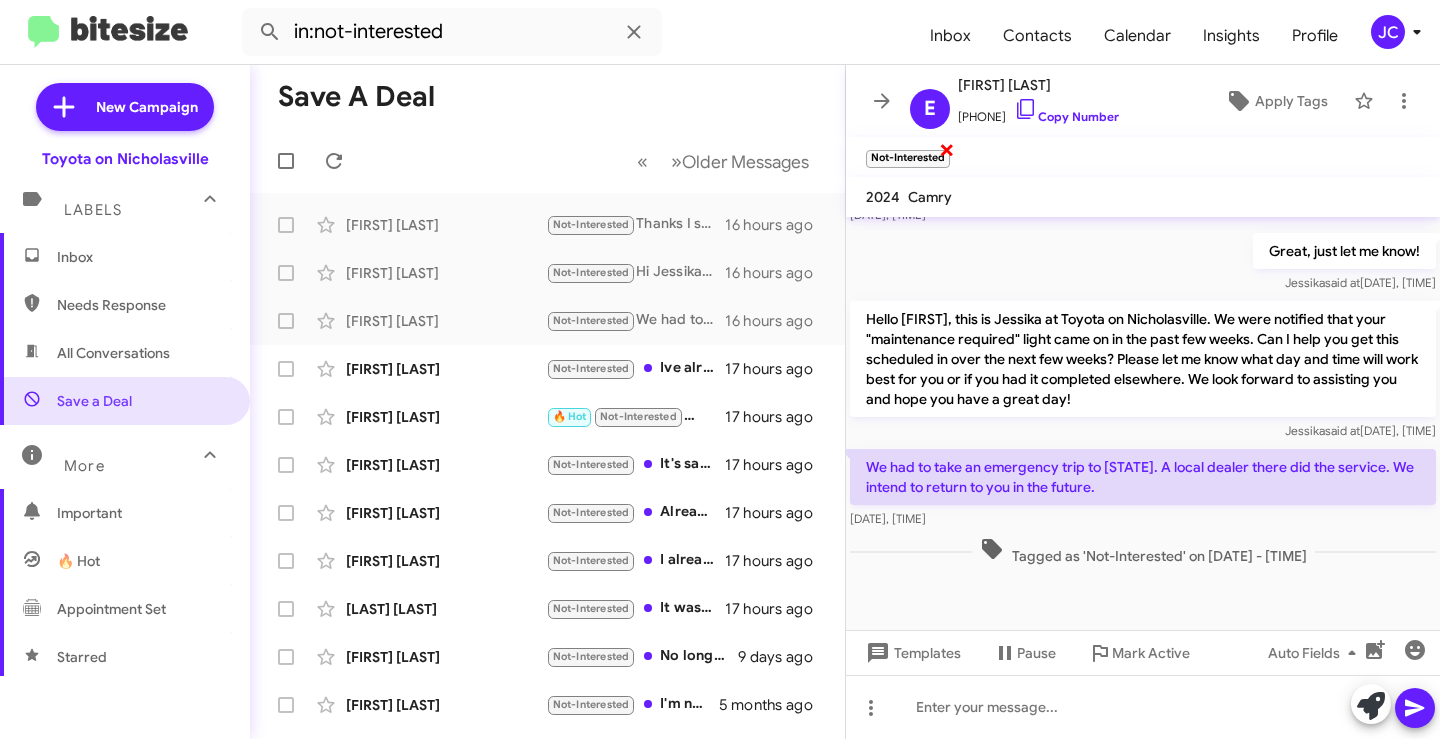 click on "×" 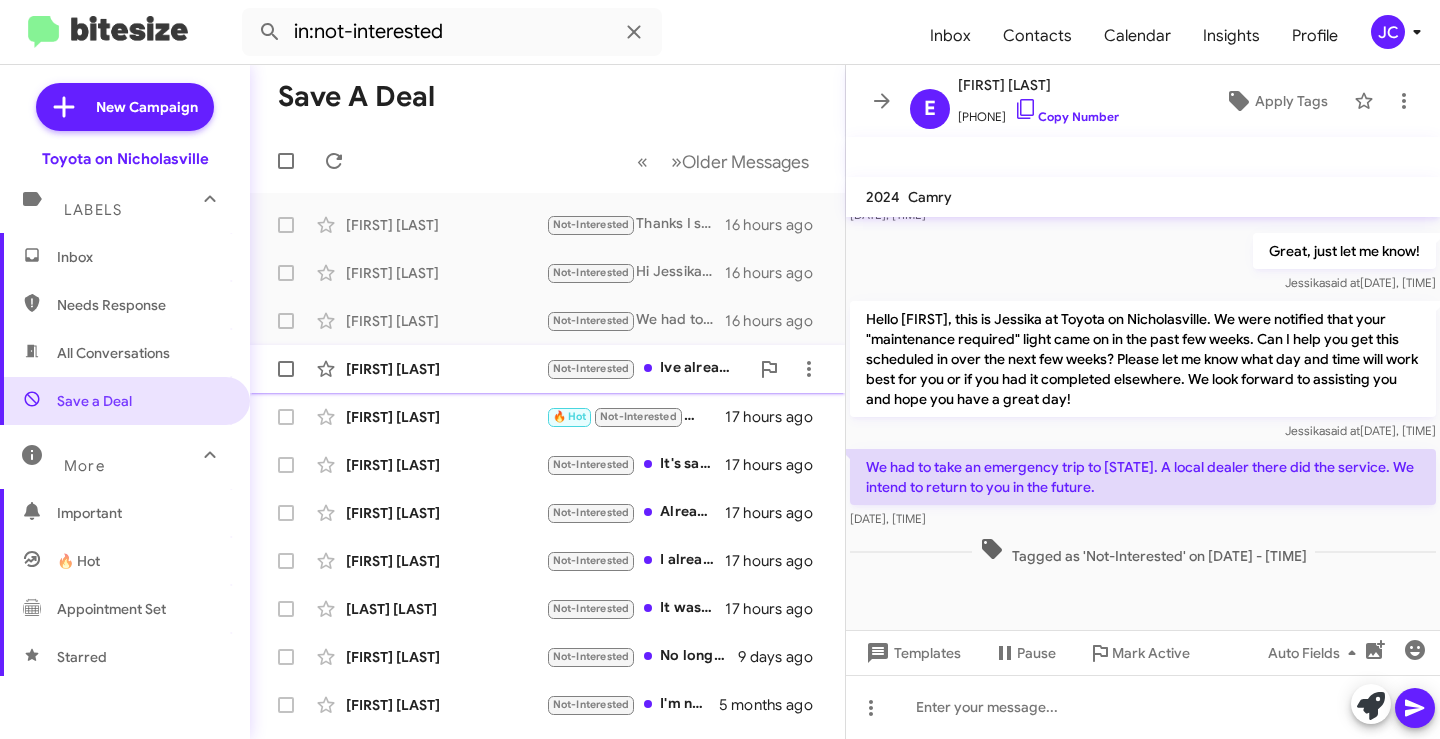 click on "[FIRST] [LAST]" 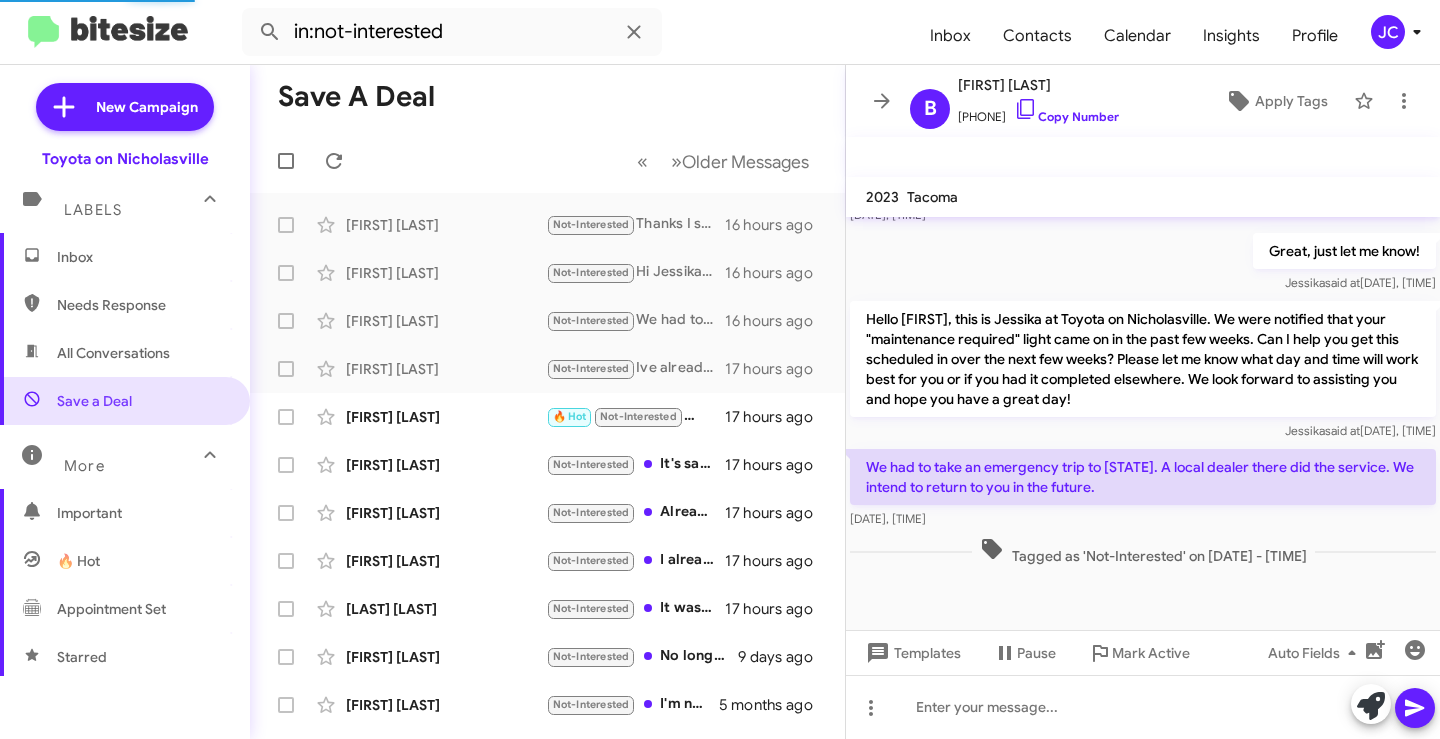 scroll, scrollTop: 387, scrollLeft: 0, axis: vertical 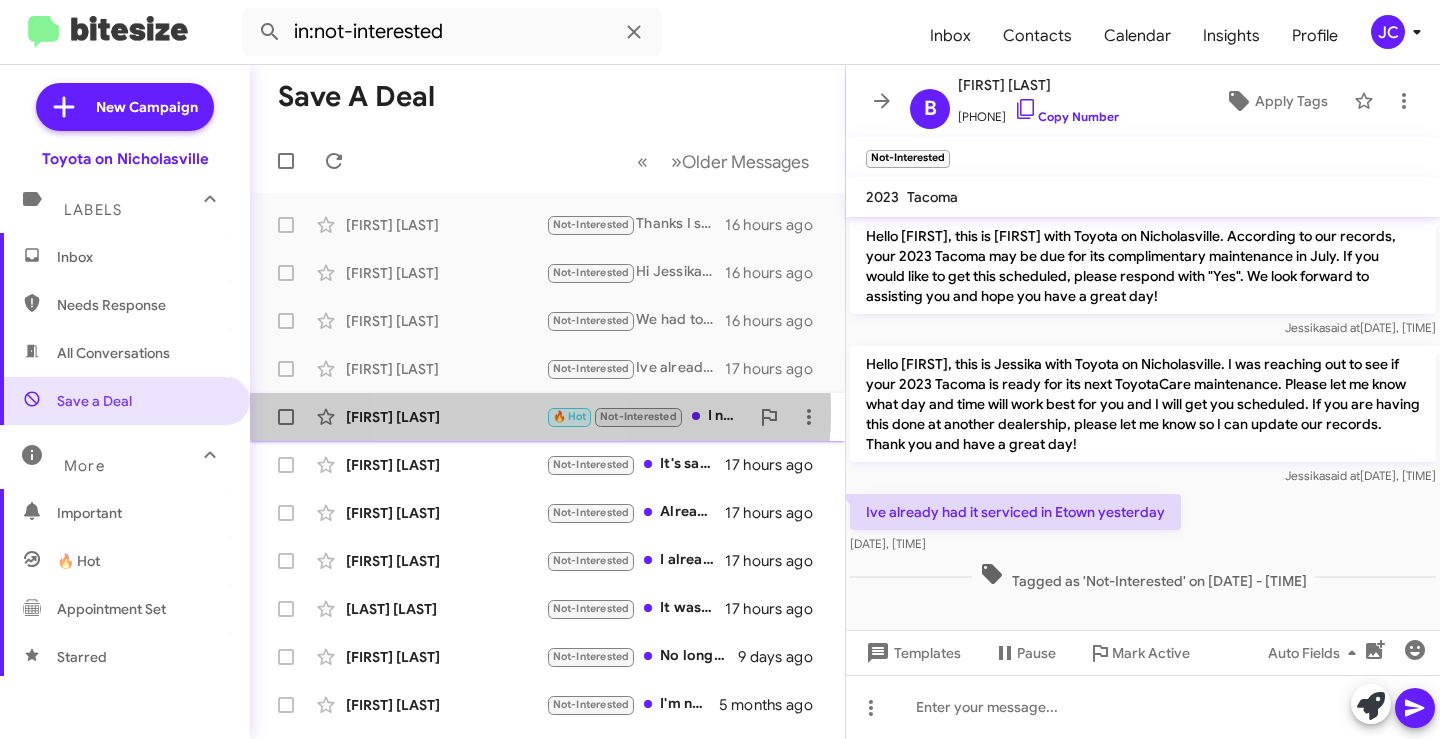 click on "[FIRST] [LAST]" 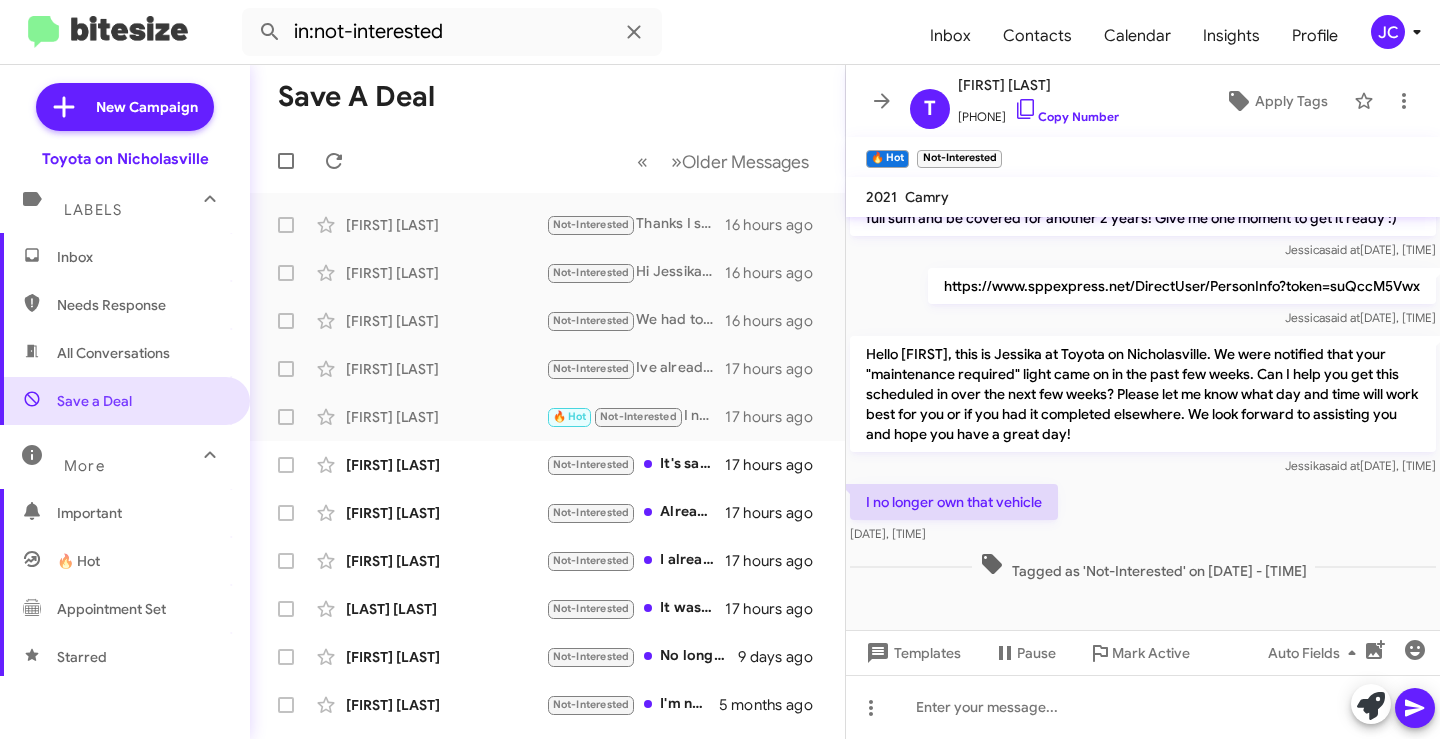 scroll, scrollTop: 1362, scrollLeft: 0, axis: vertical 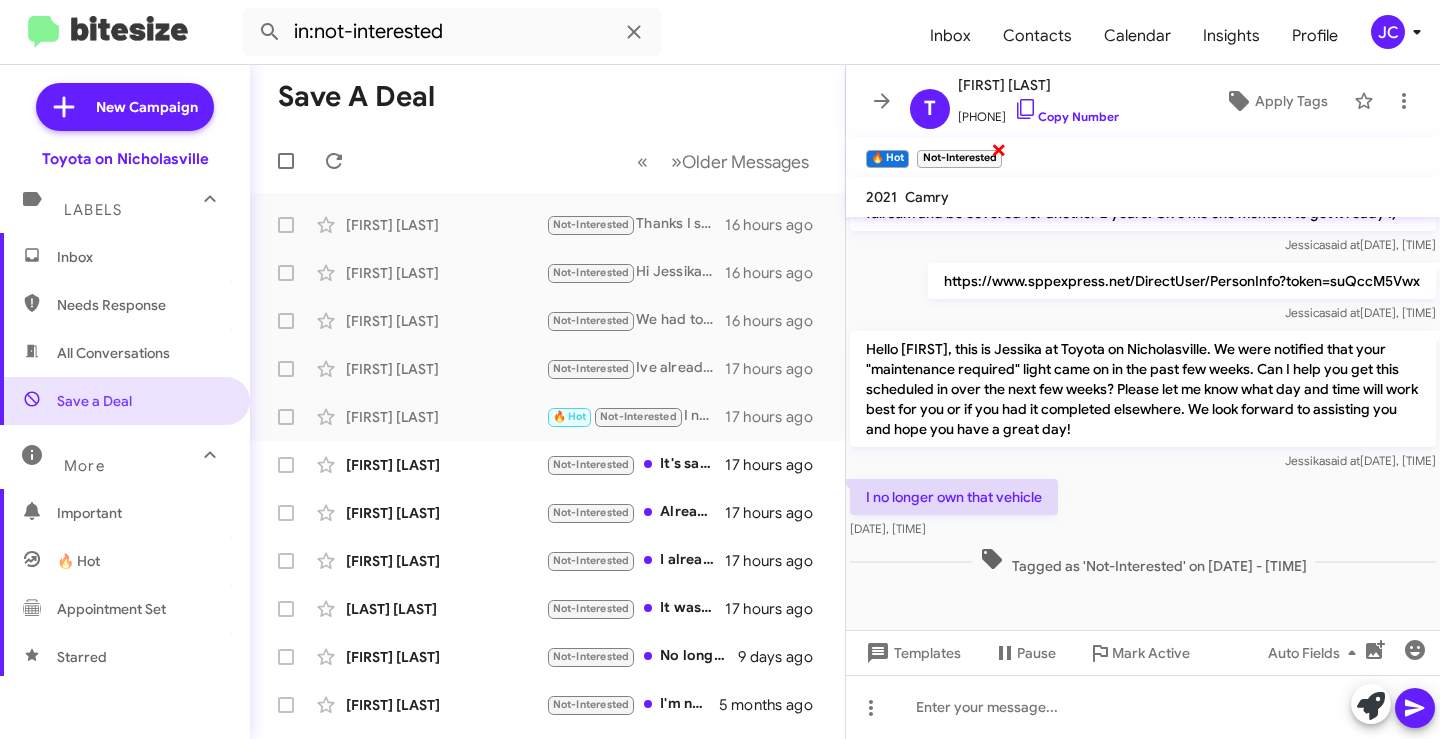 click on "Not-Interested" 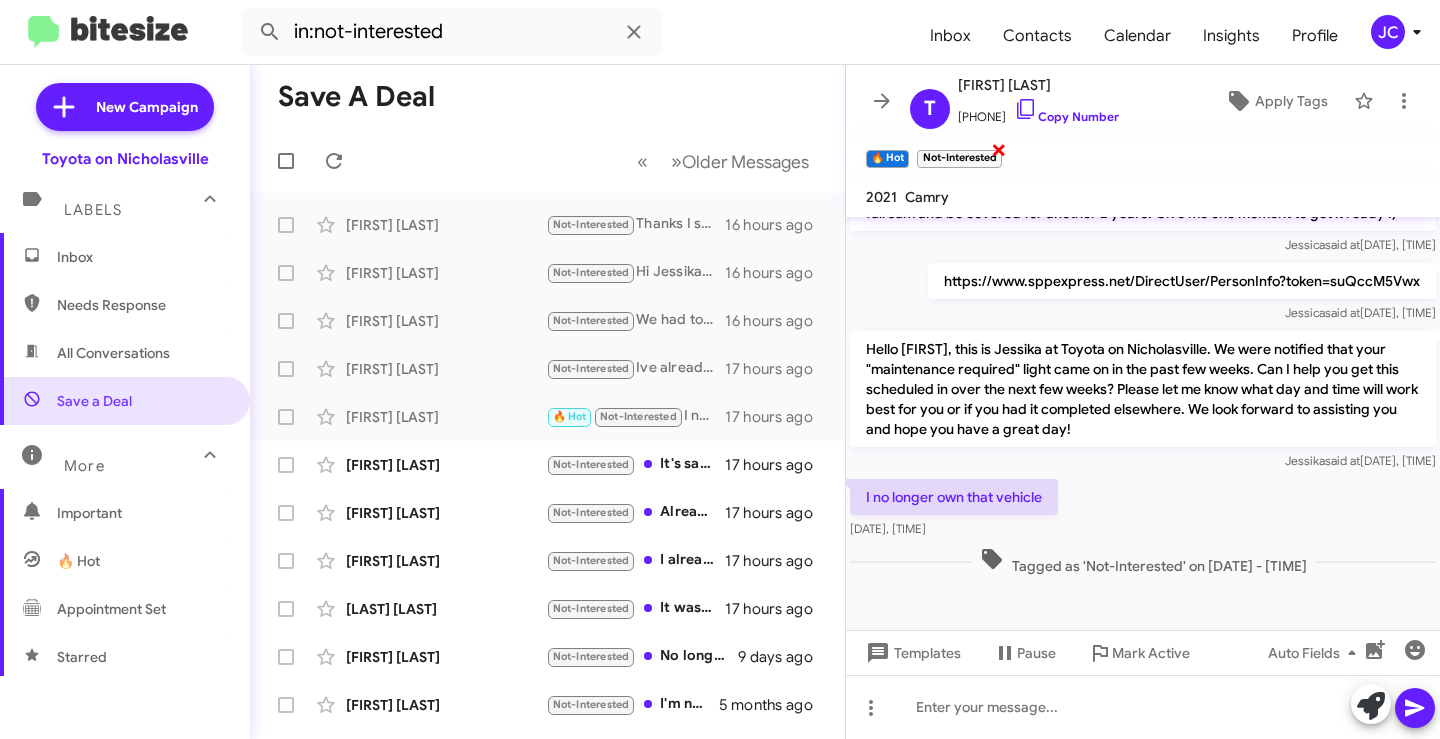 click on "×" 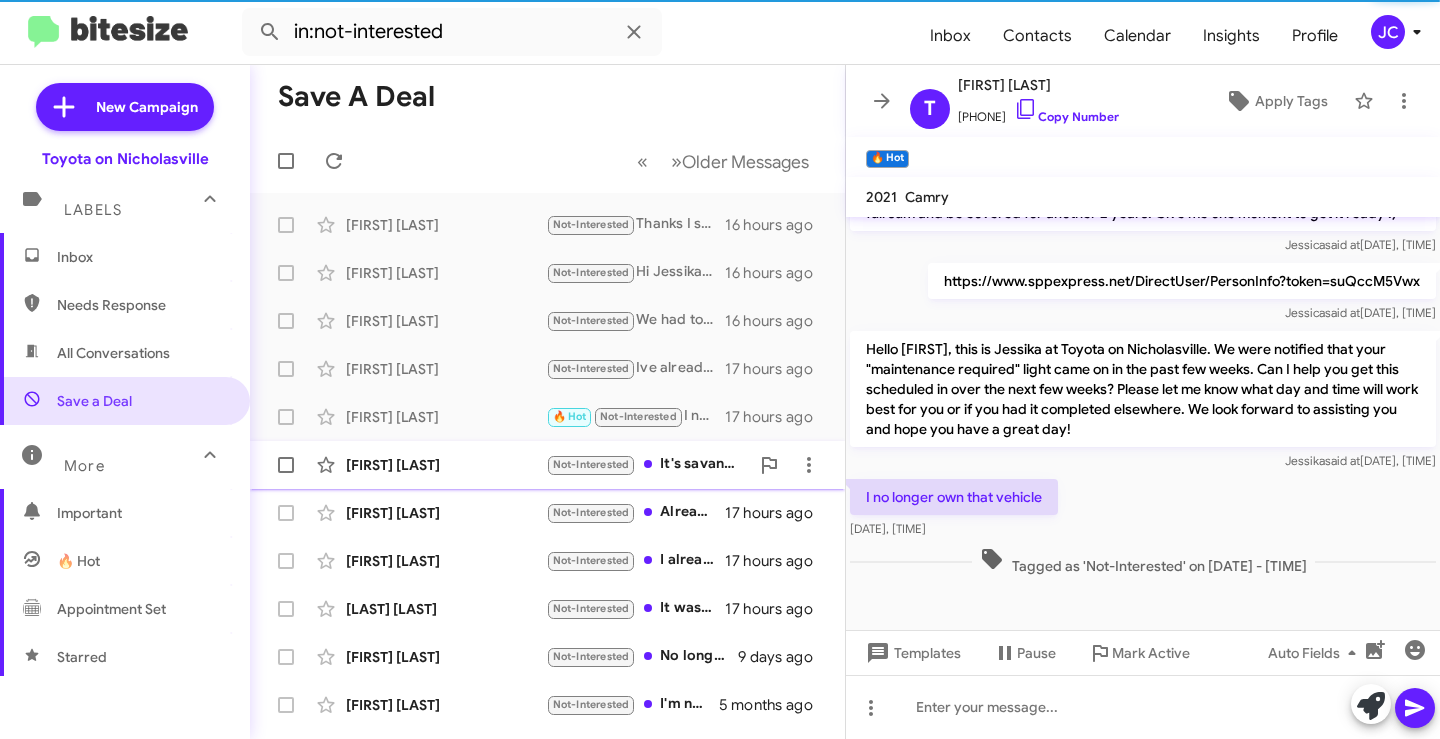 click on "[FIRST] [LAST]" 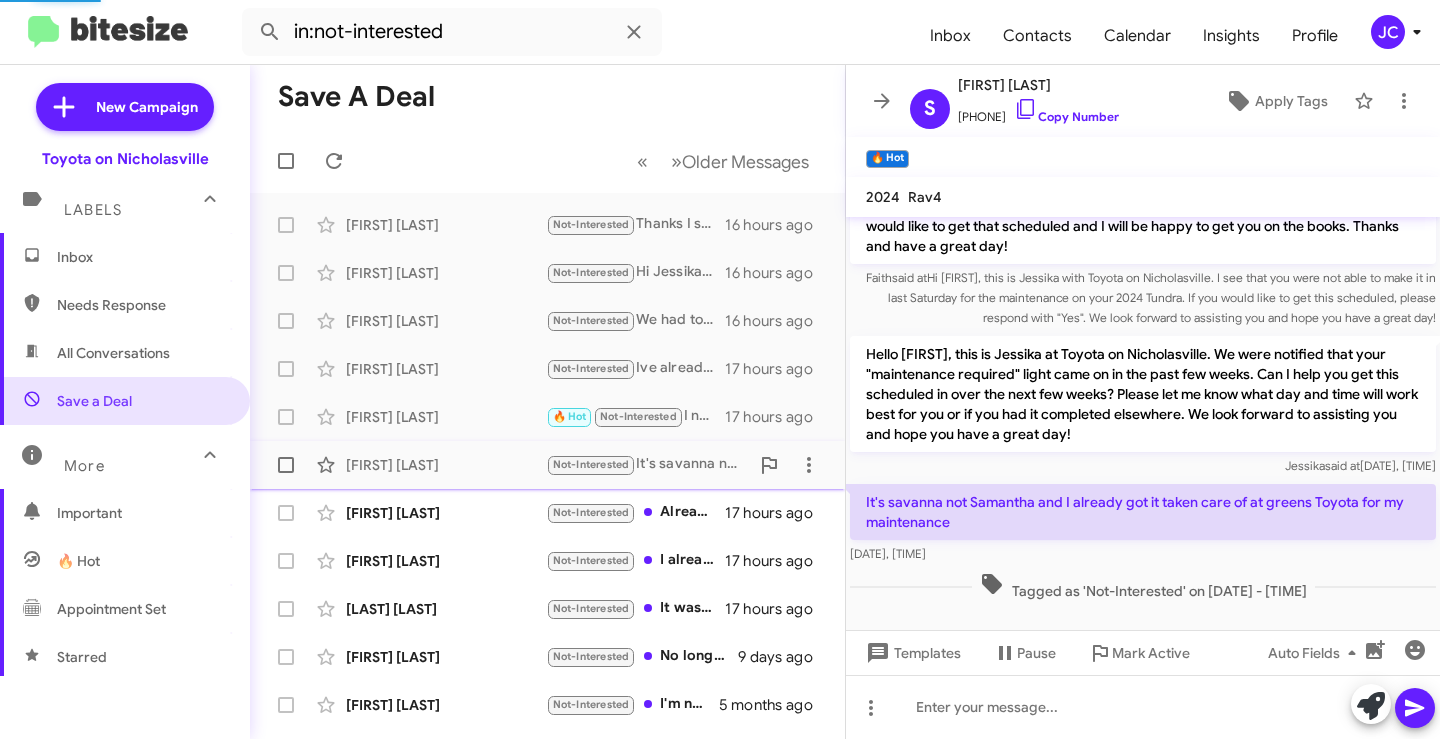 scroll, scrollTop: 141, scrollLeft: 0, axis: vertical 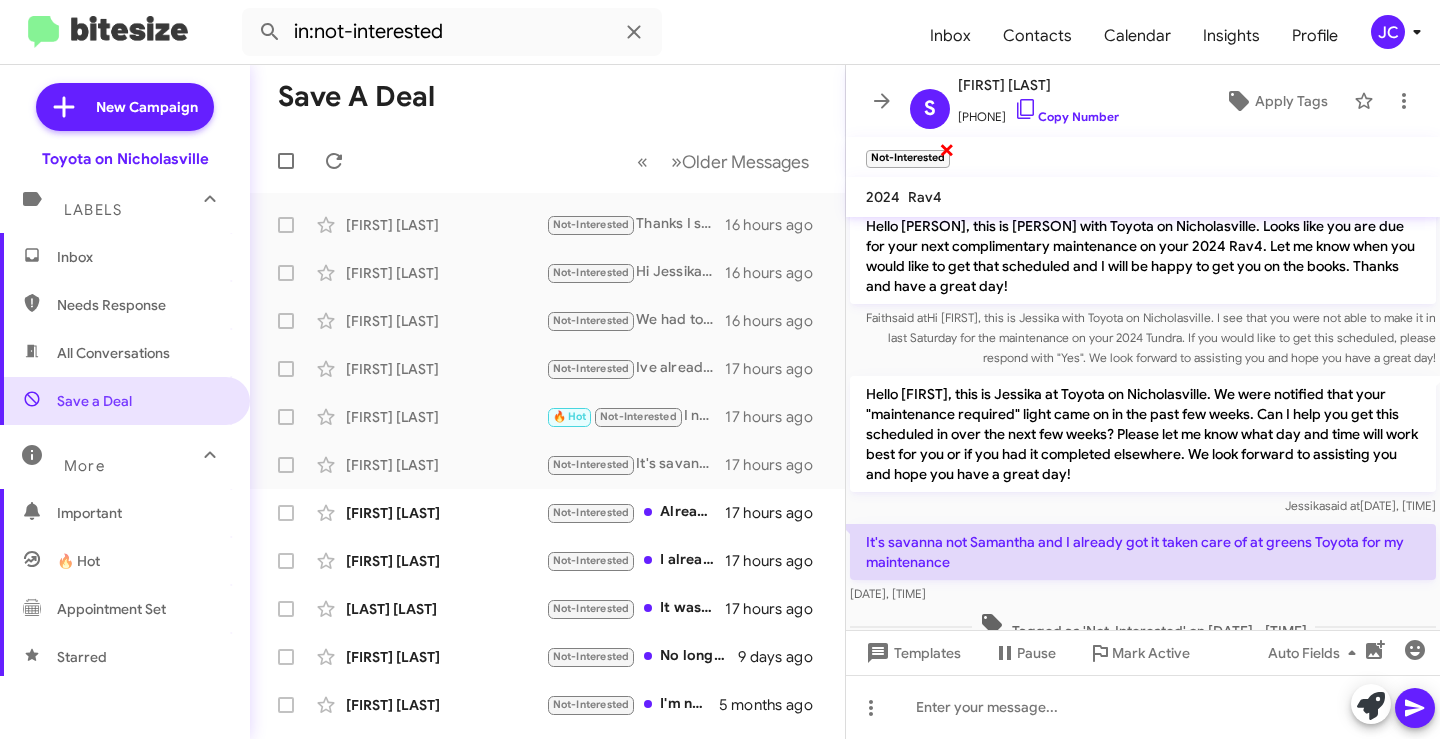 drag, startPoint x: 952, startPoint y: 146, endPoint x: 941, endPoint y: 150, distance: 11.7046995 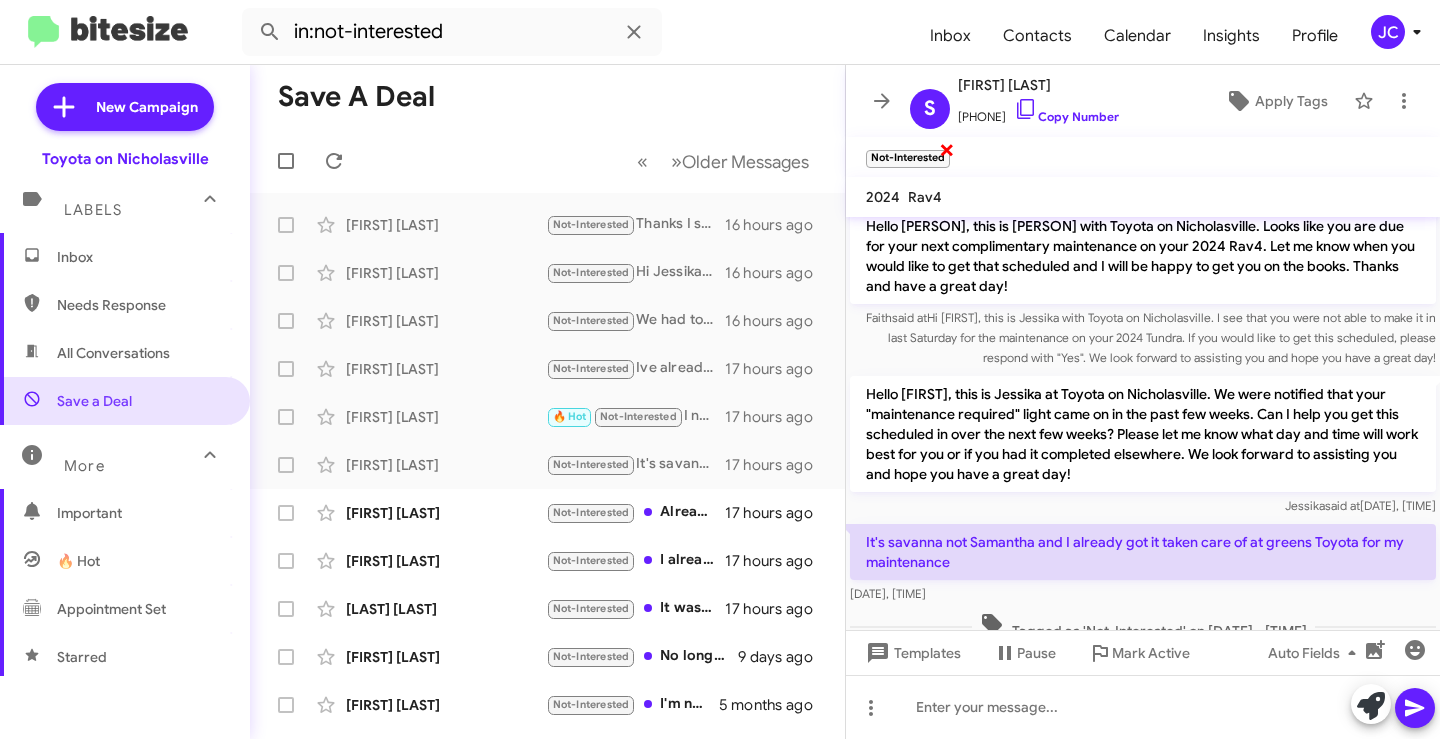 click on "×" 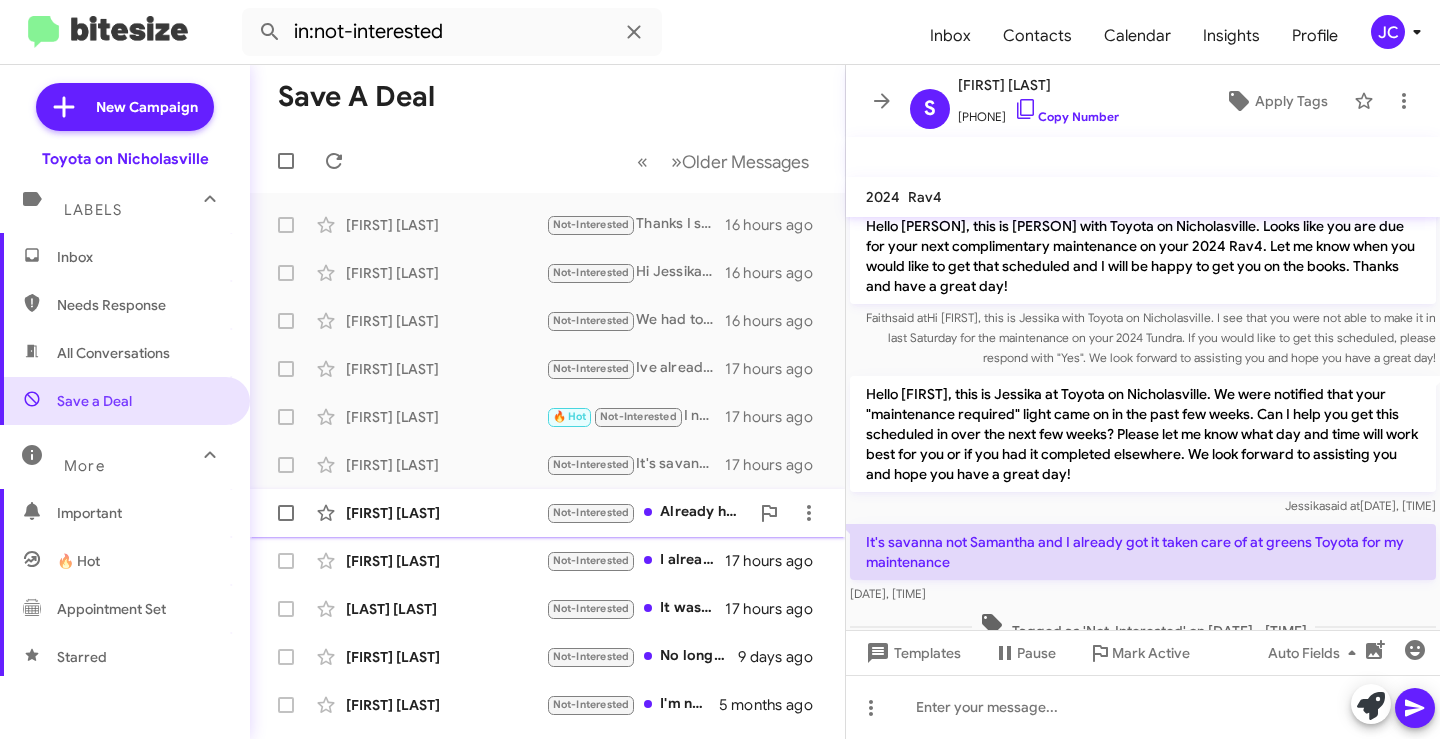 click on "[FIRST] [LAST] Not-Interested Already had maintenance done on it 17 hours ago" 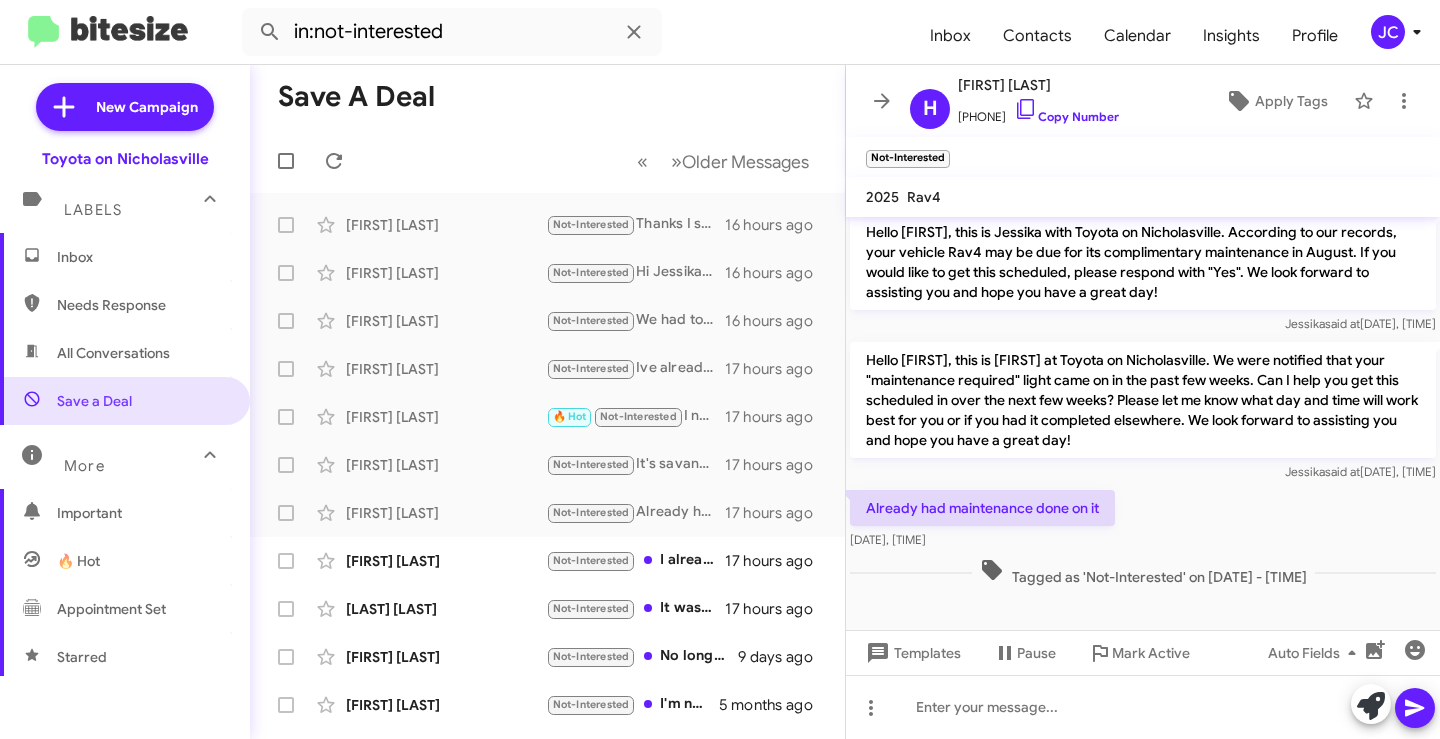 scroll, scrollTop: 786, scrollLeft: 0, axis: vertical 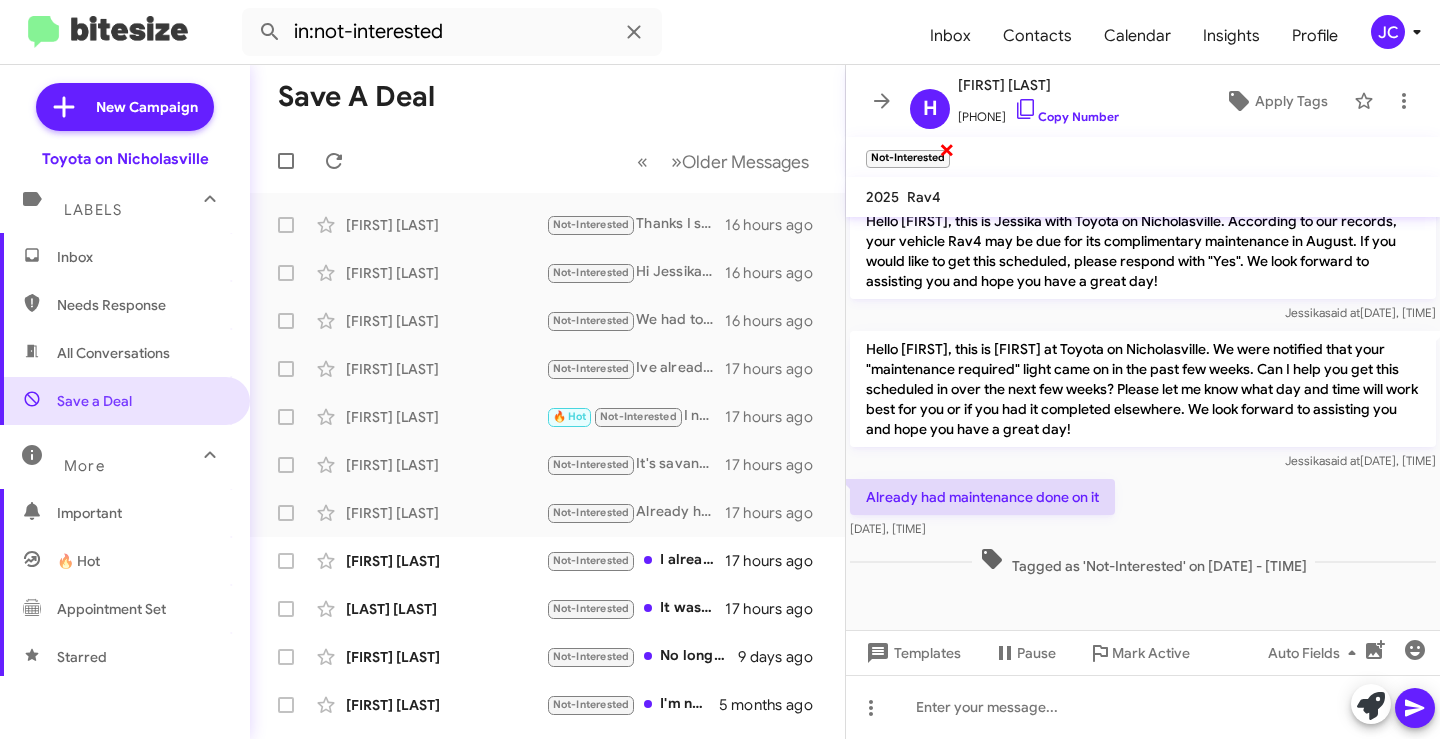 click on "×" 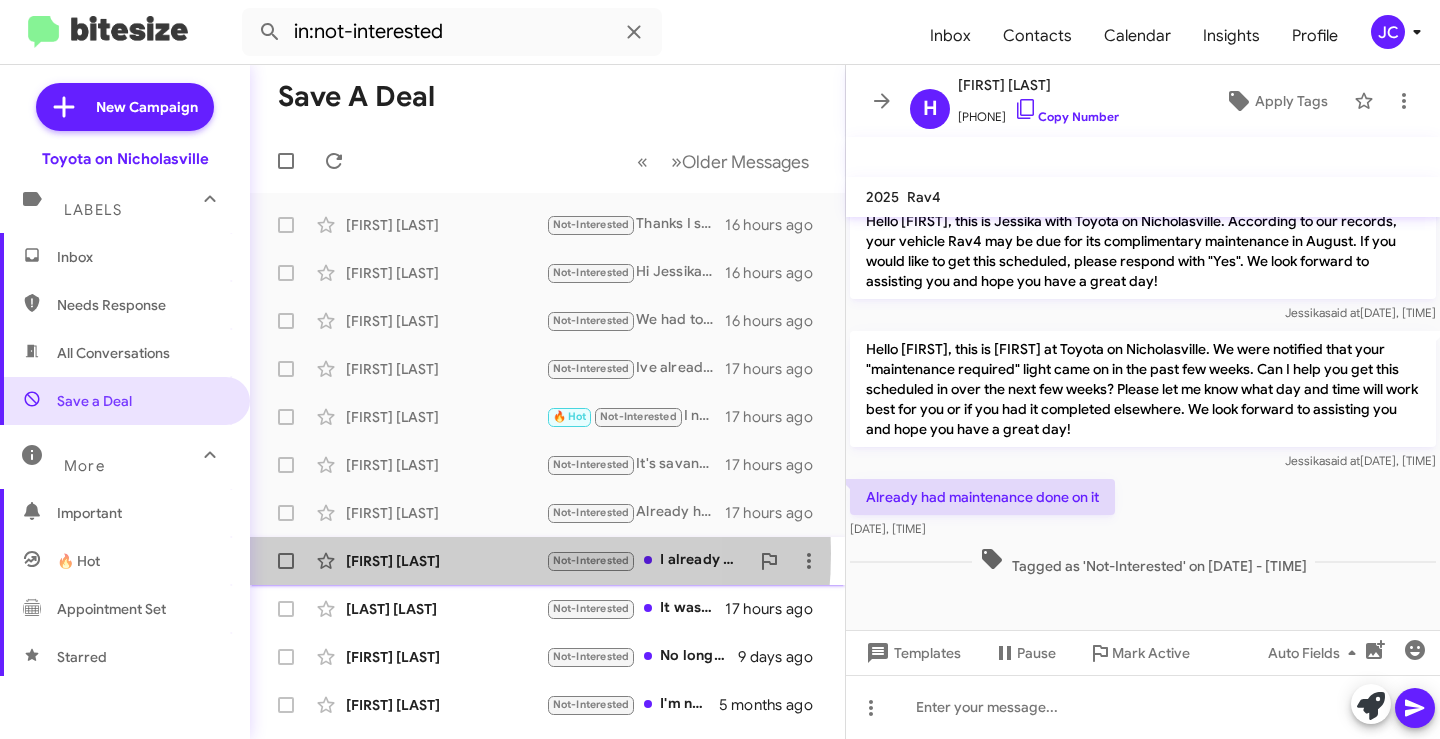 click on "[FIRST] [LAST]" 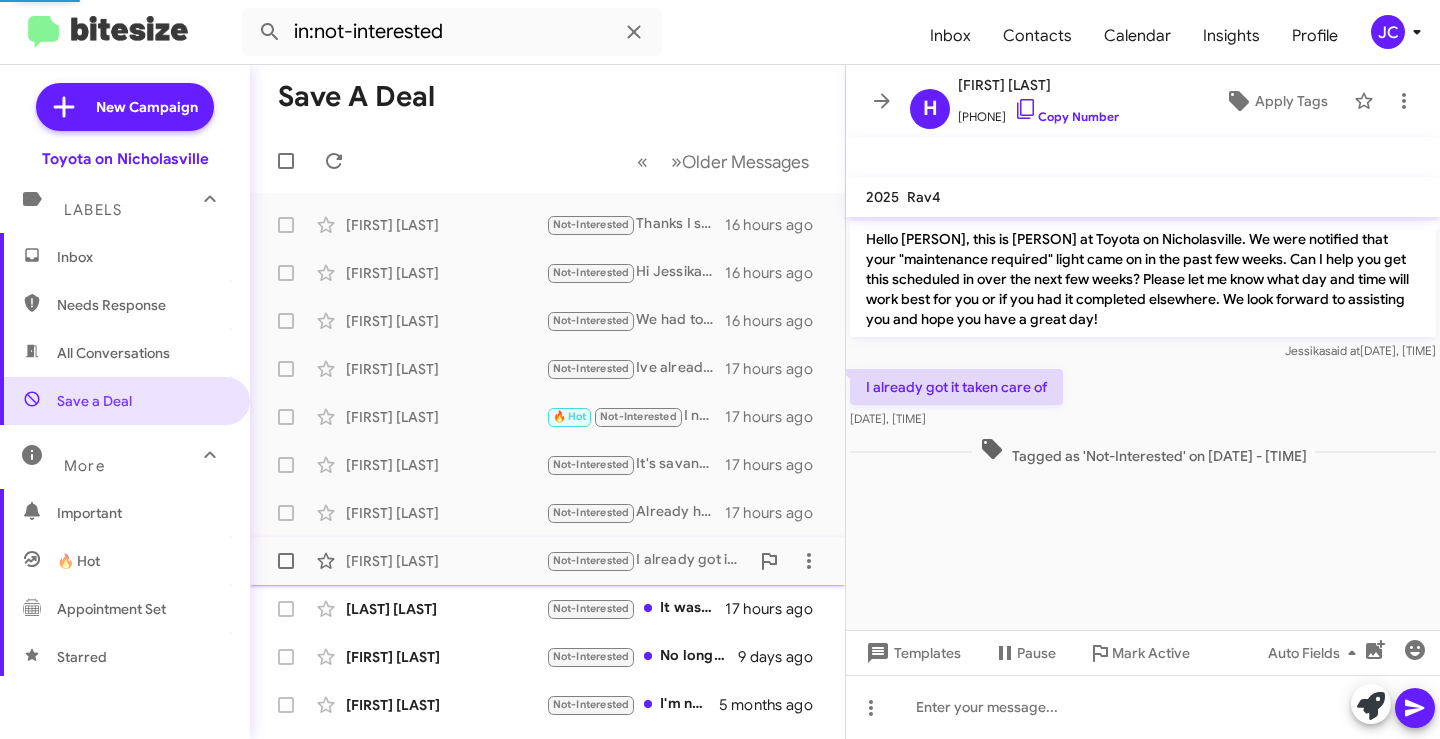 scroll, scrollTop: 0, scrollLeft: 0, axis: both 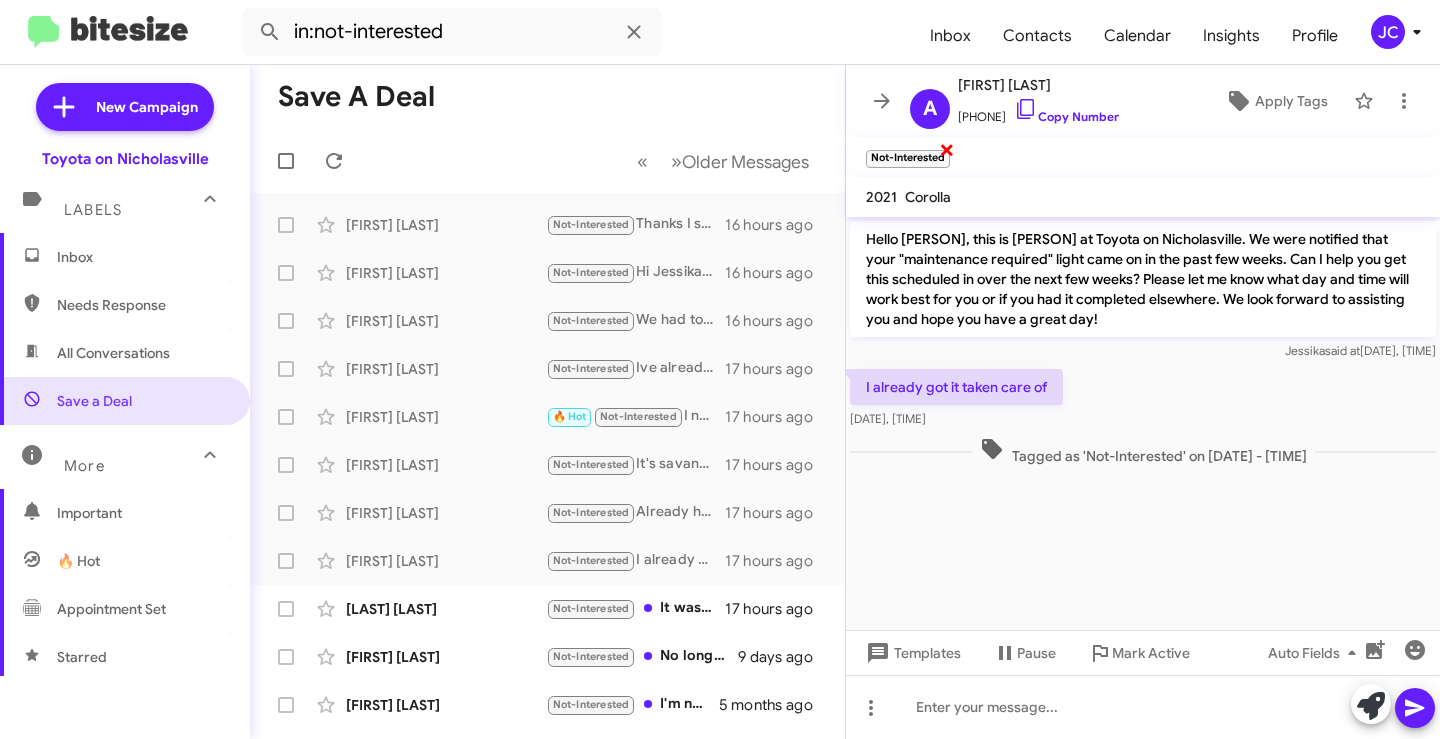 click on "×" 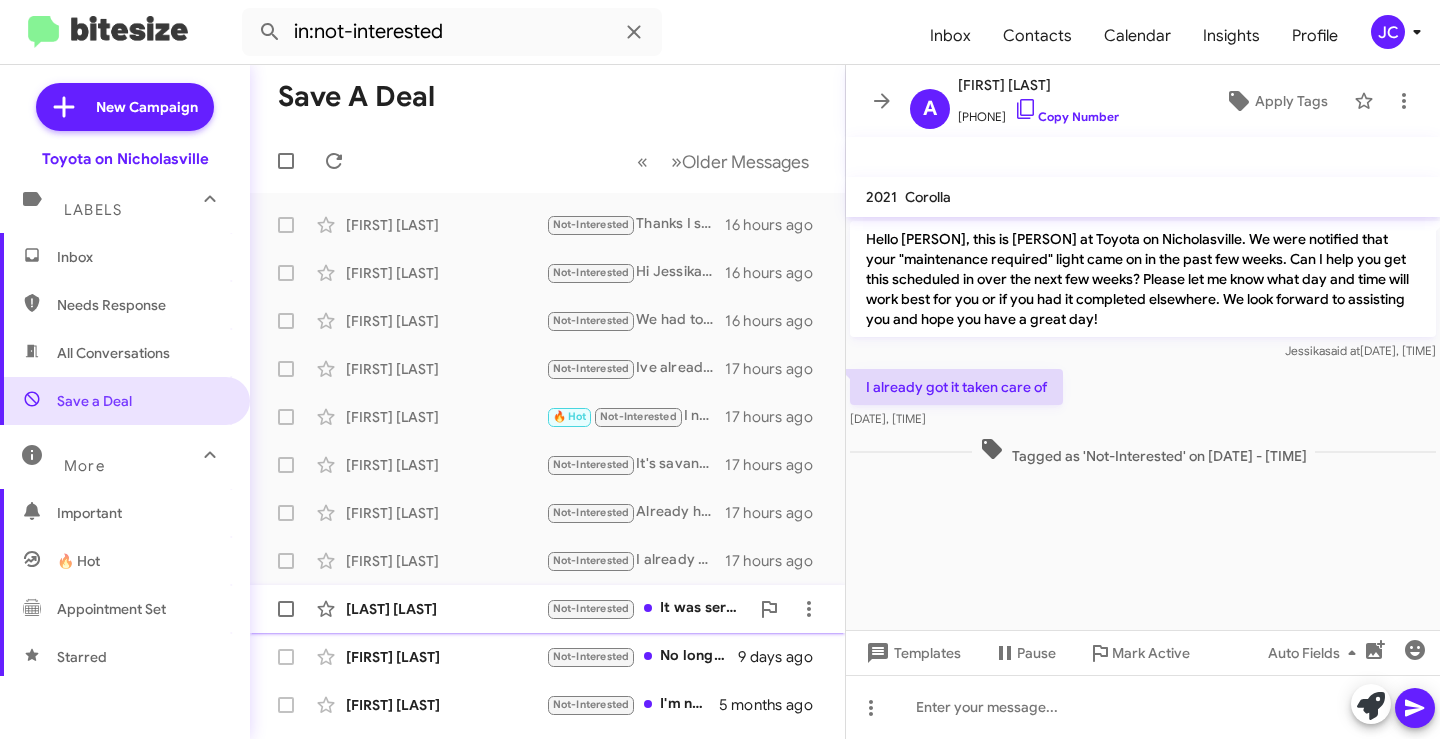 click on "[LAST] [LAST]" 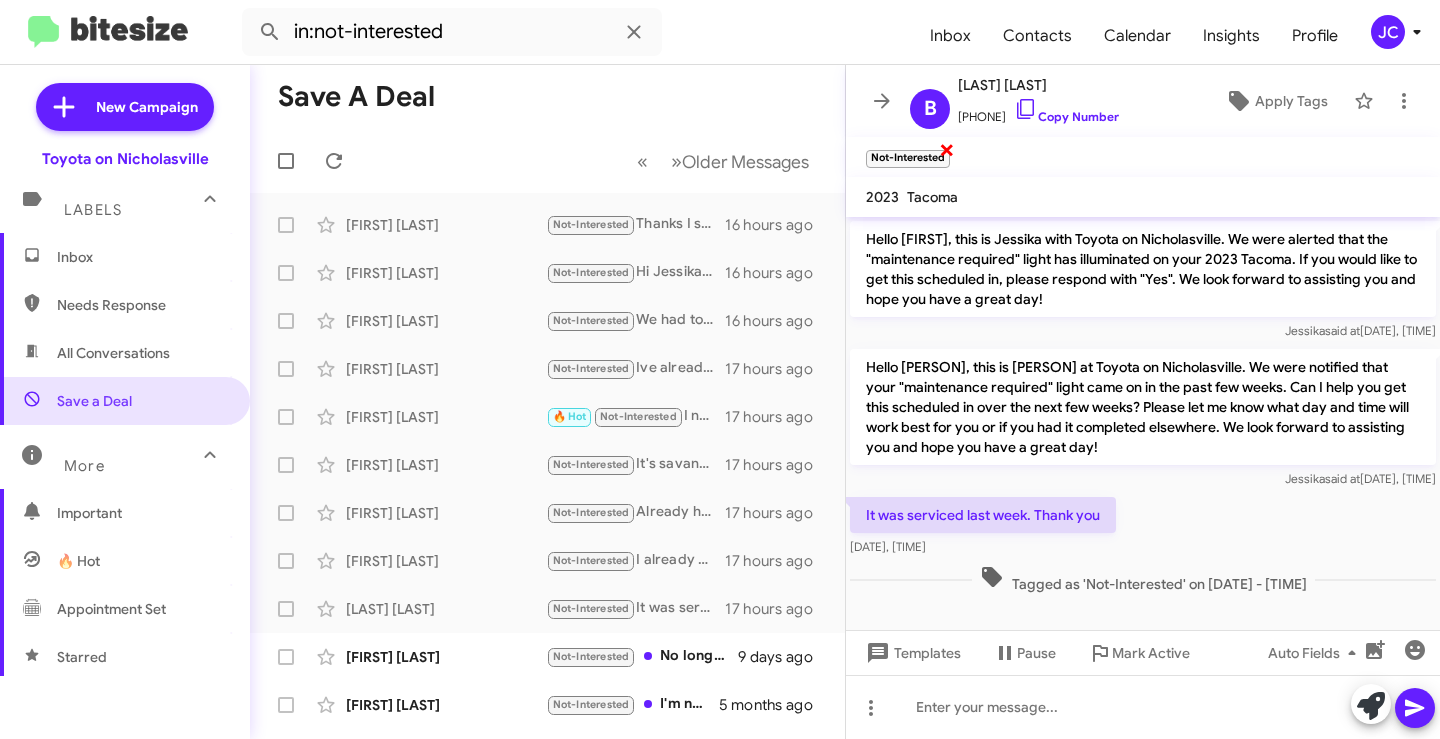 click on "×" 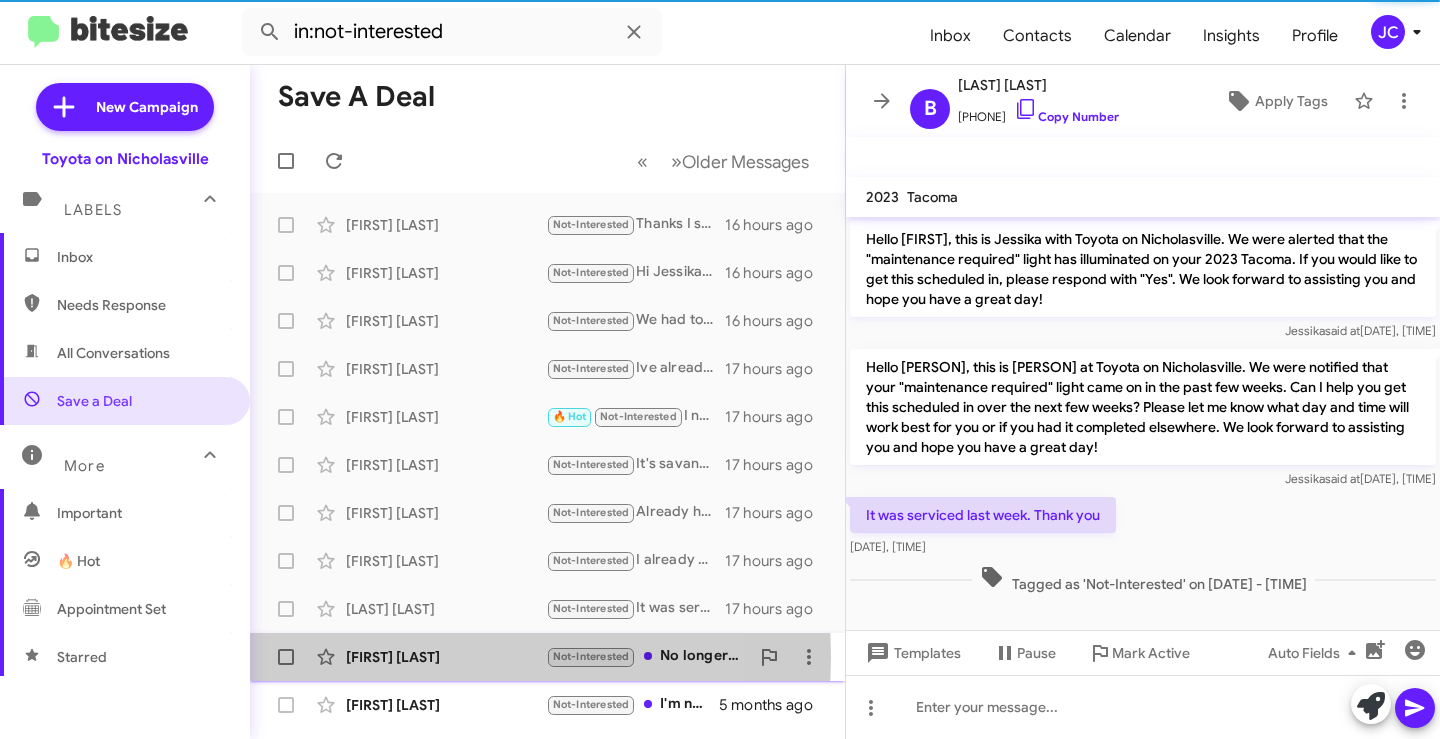 click on "[FIRST] [LAST]" 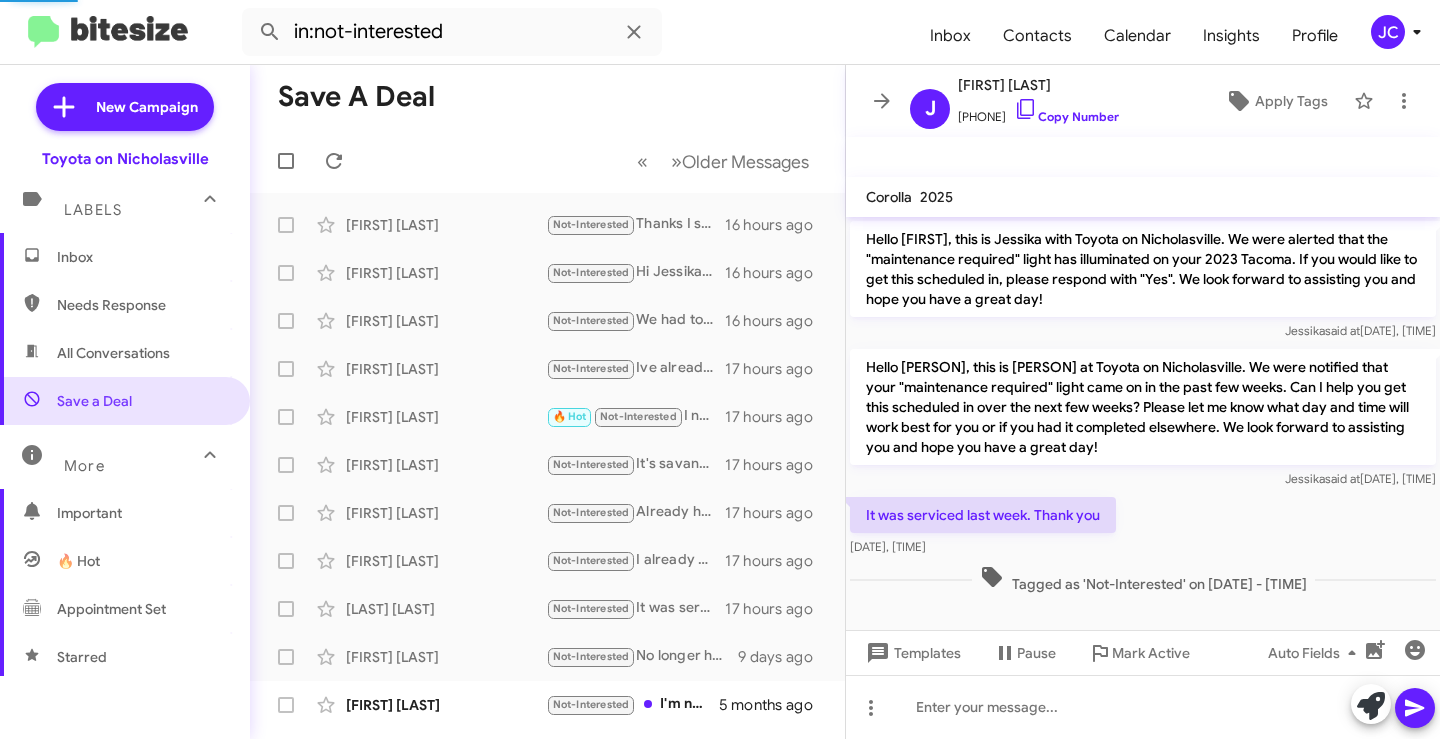 scroll, scrollTop: 234, scrollLeft: 0, axis: vertical 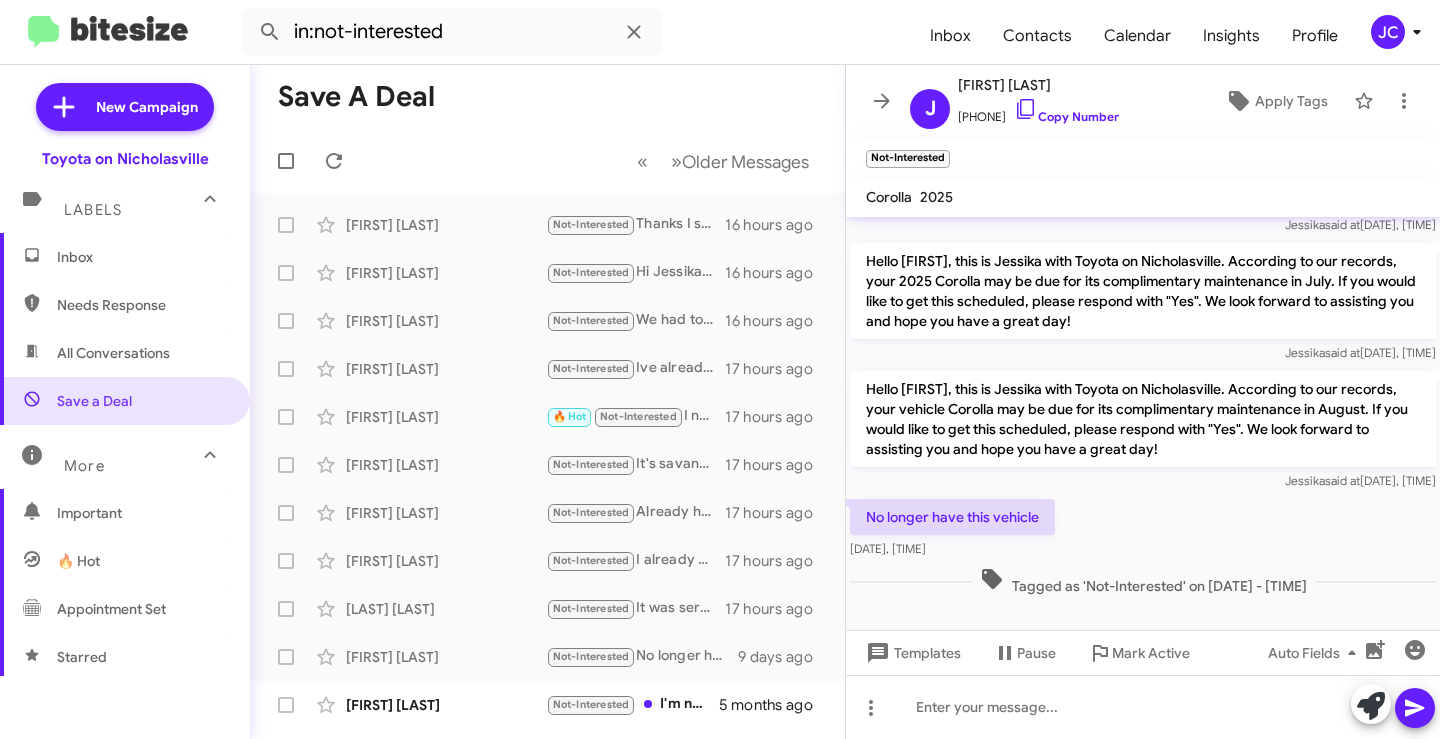 click on "Inbox" at bounding box center (142, 257) 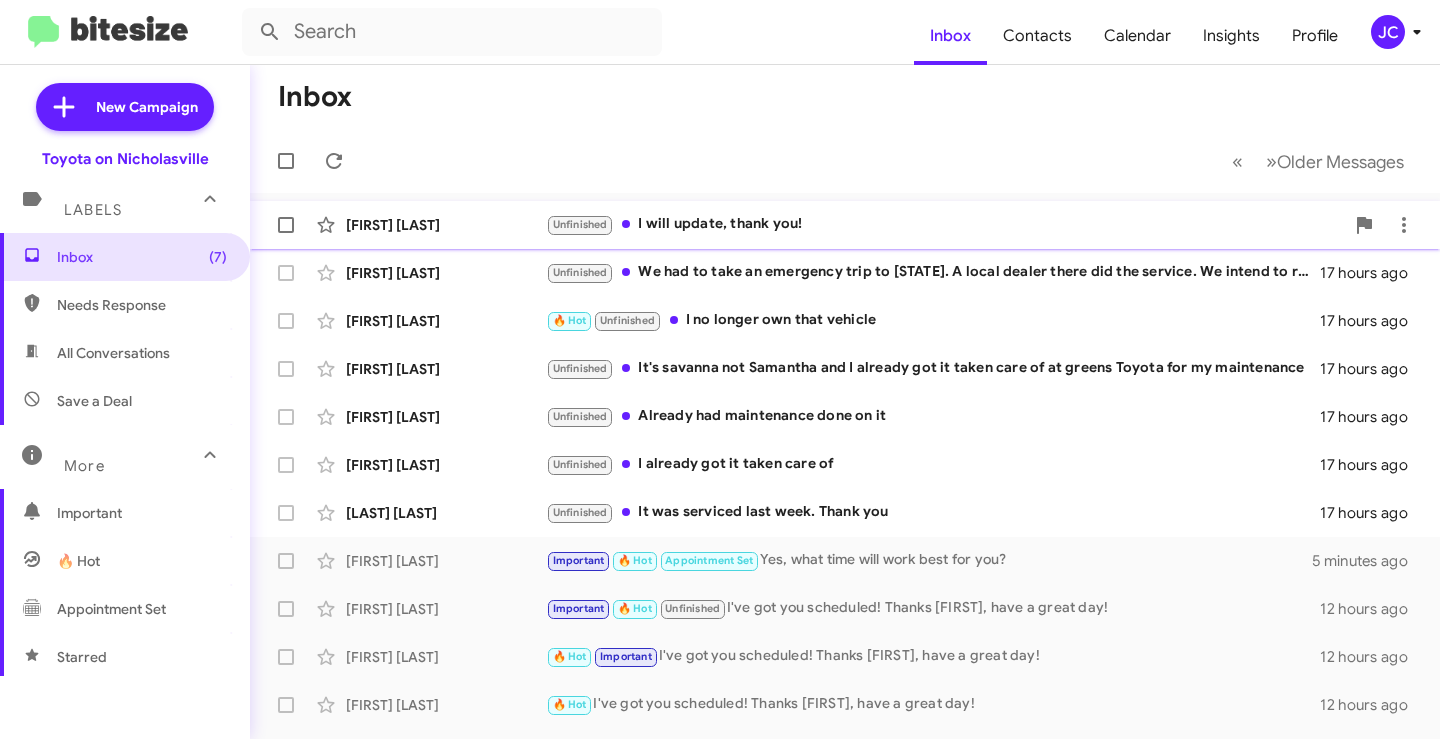 click on "[FIRST] [LAST] Unfinished I will update, thank you! 3 minutes ago" 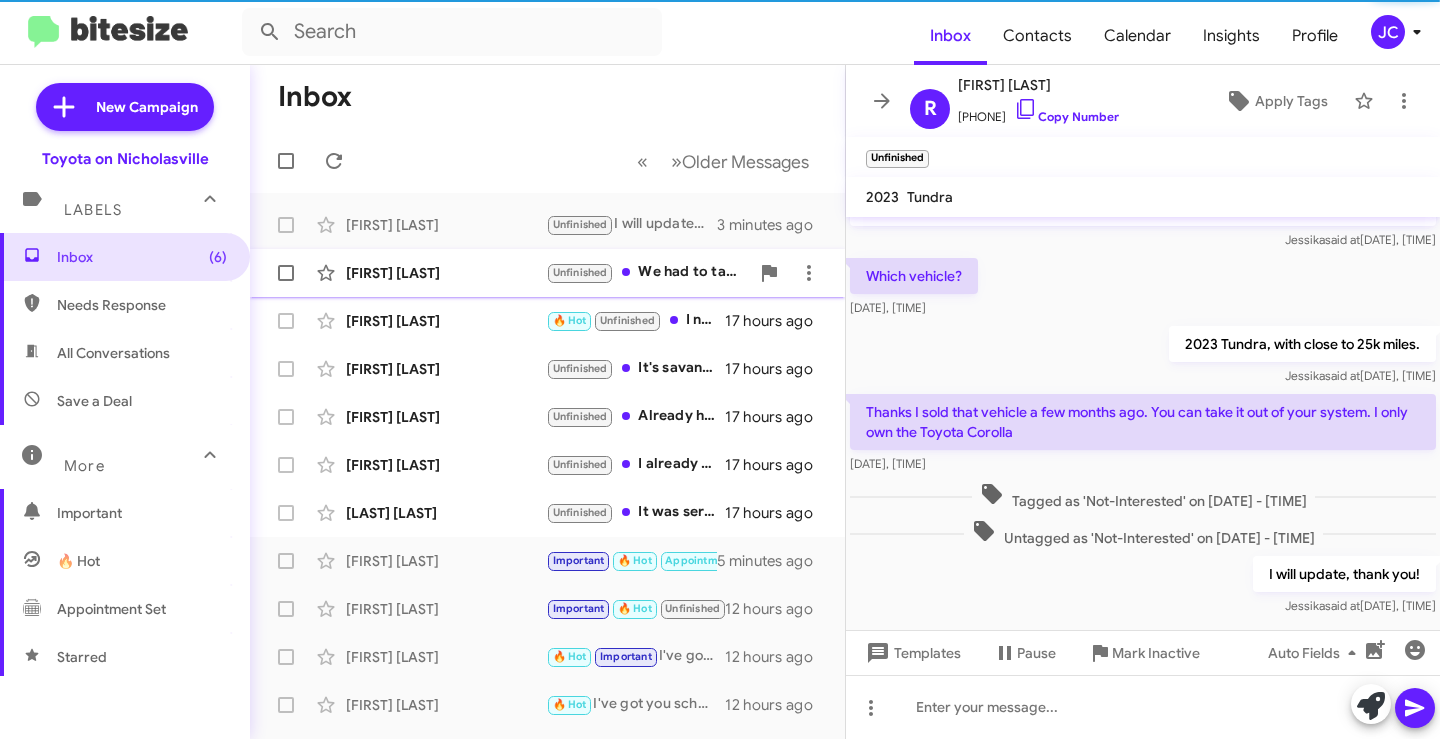 click on "[FIRST] [LAST]" 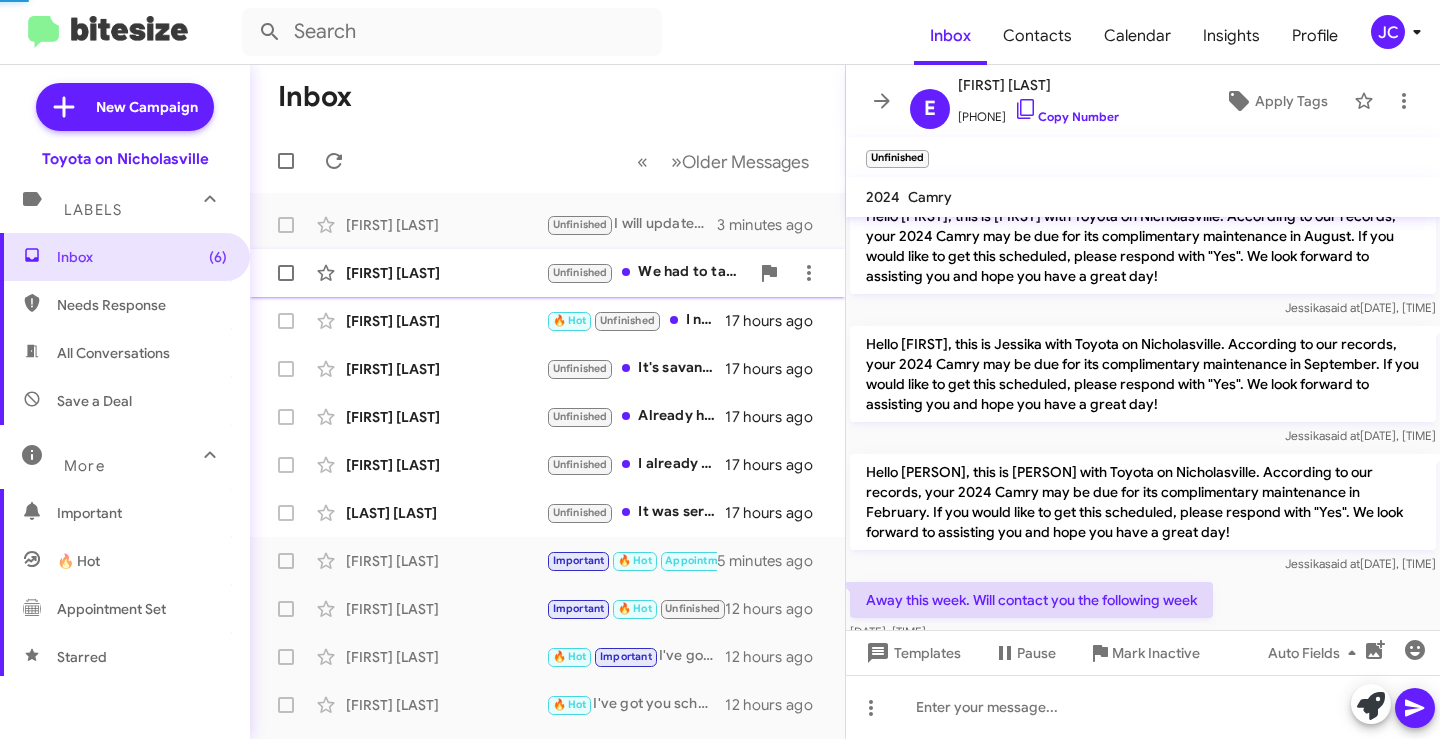 scroll, scrollTop: 994, scrollLeft: 0, axis: vertical 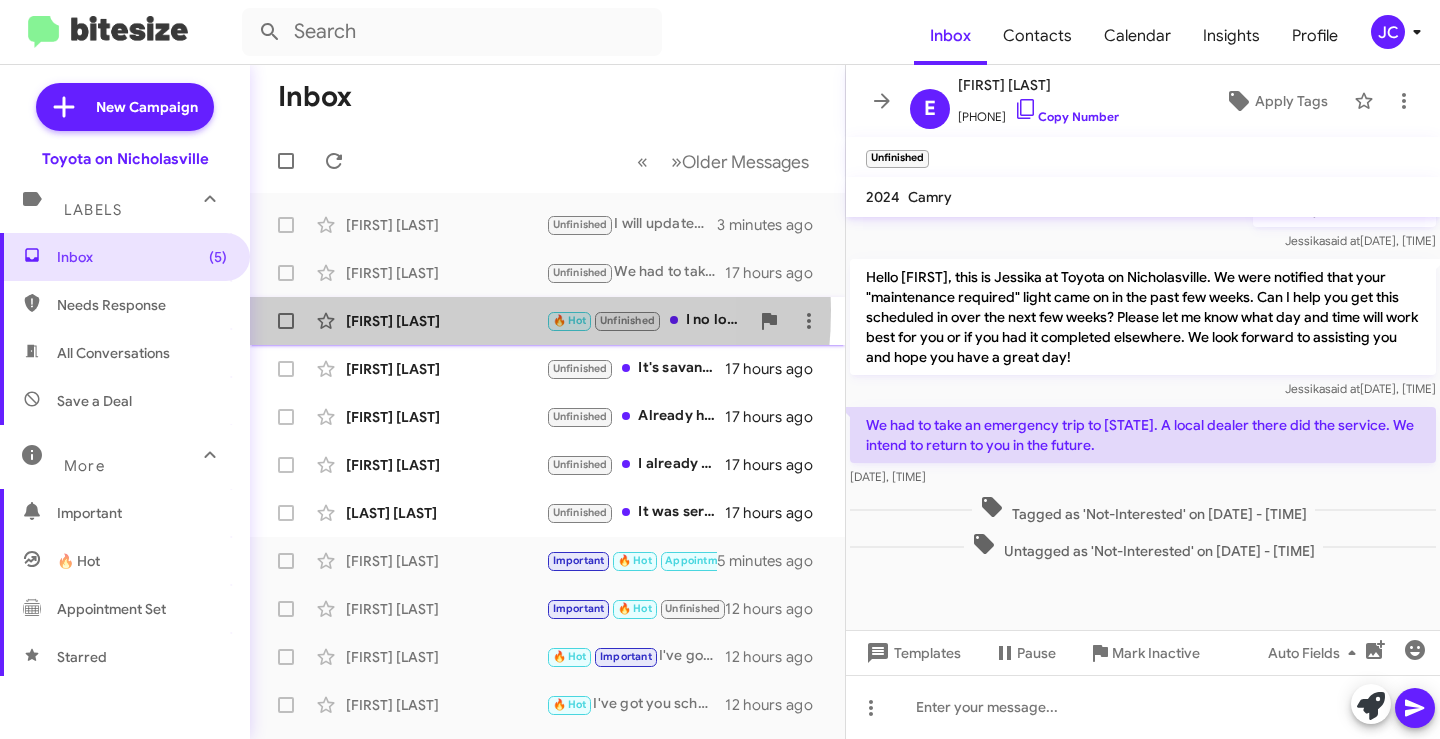 click on "[FIRST] [LAST] 🔥 Hot Unfinished I no longer own that vehicle 17 hours ago" 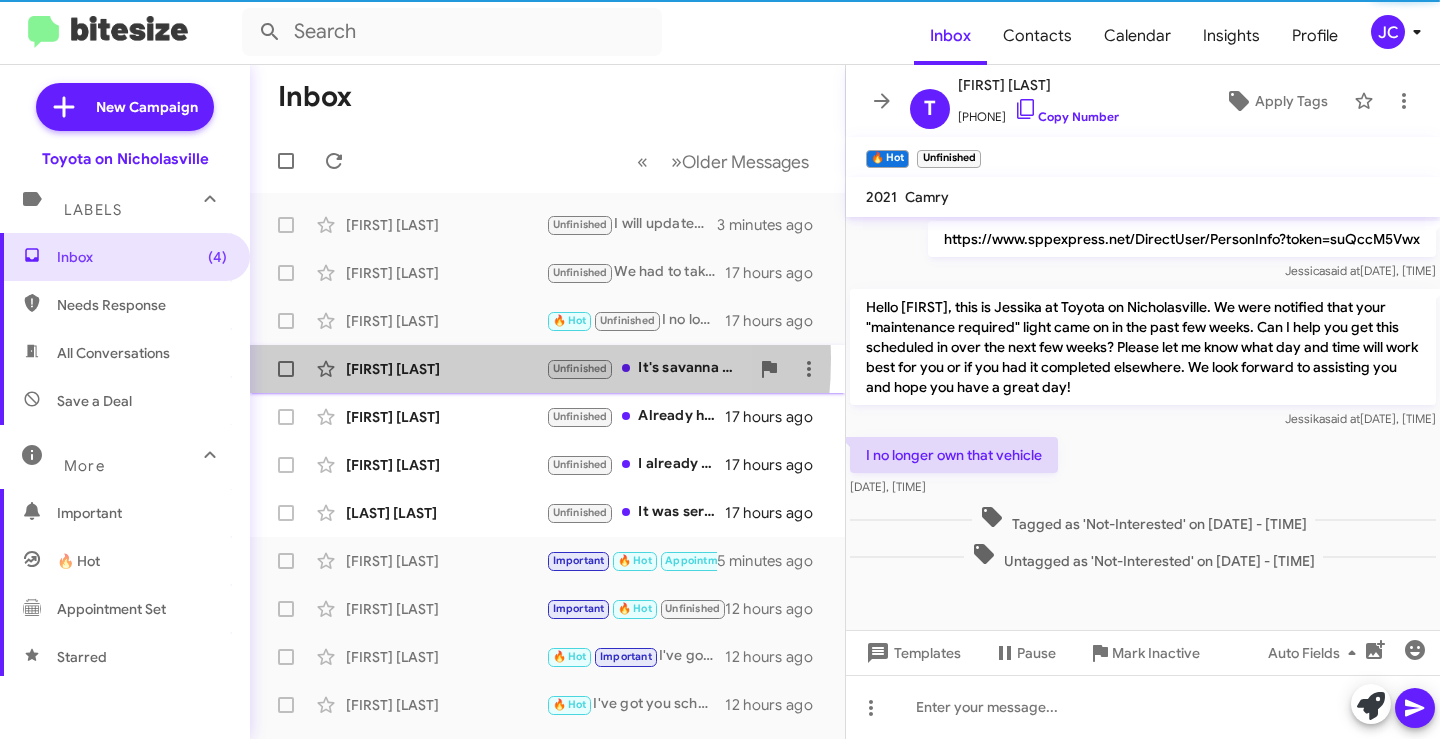 click on "[FIRST] [LAST] Unfinished   It's savanna not [FIRST] and I already got it taken care of at greens toyota for my maintenance   17 hours ago" 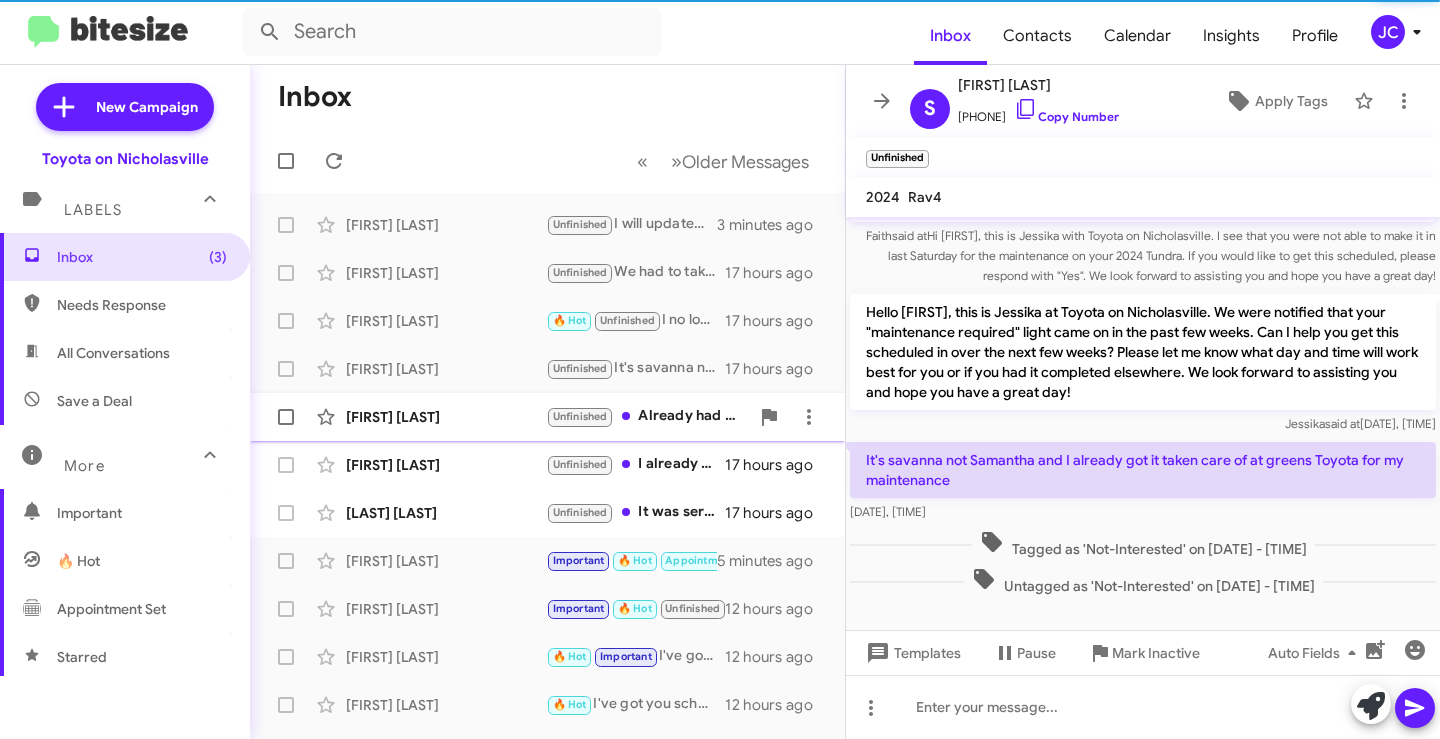 scroll, scrollTop: 183, scrollLeft: 0, axis: vertical 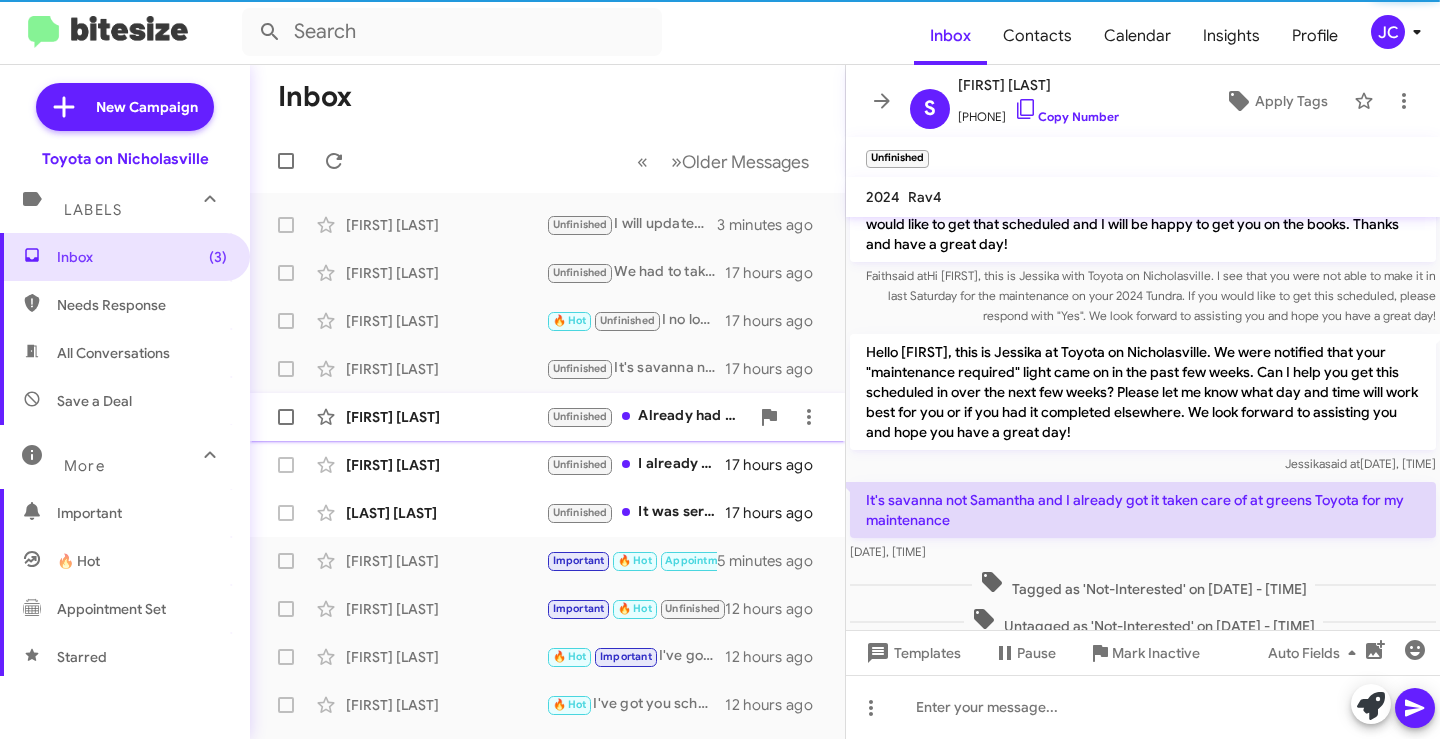 click on "[FIRST] [LAST] Unfinished   Already had maintenance done on it   17 hours ago" 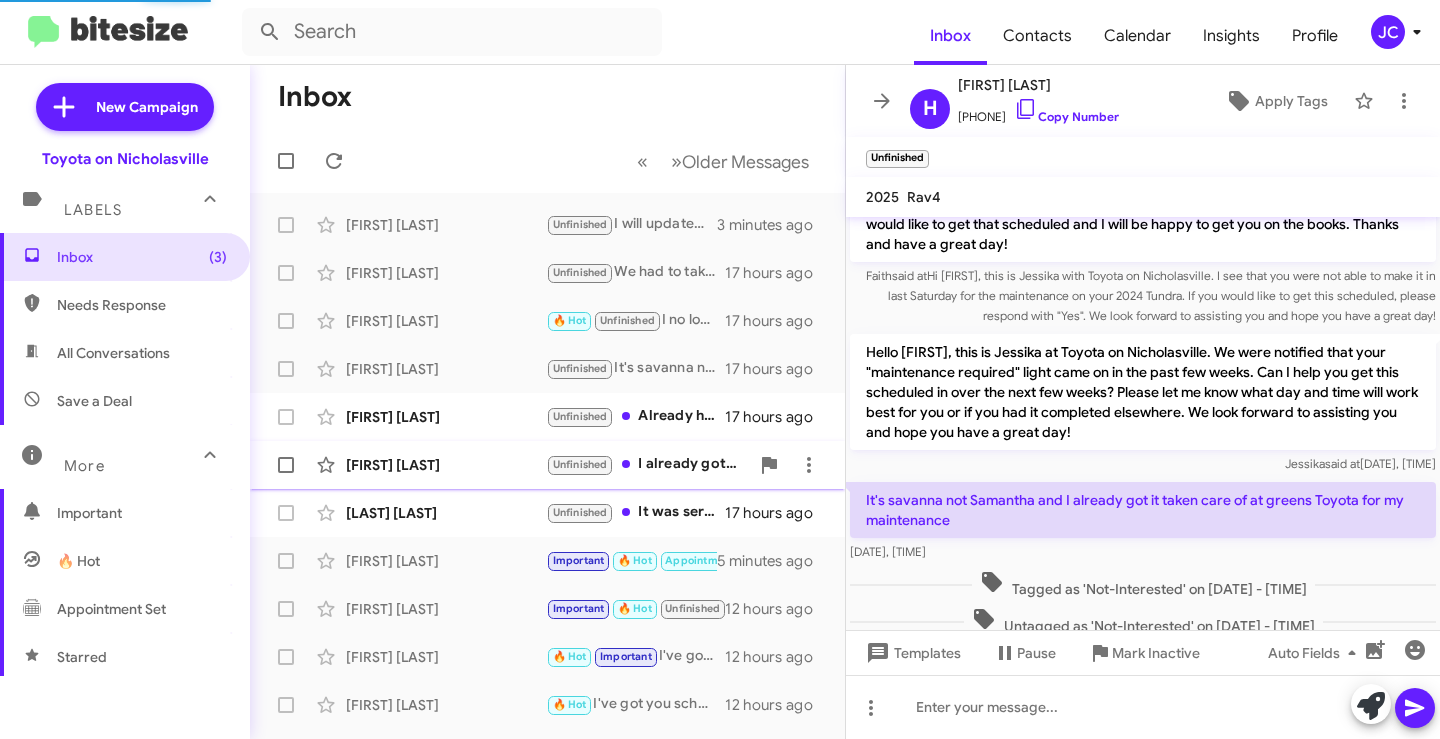 click on "[FIRST] [LAST] Unfinished I already got it taken care of 17 hours ago" 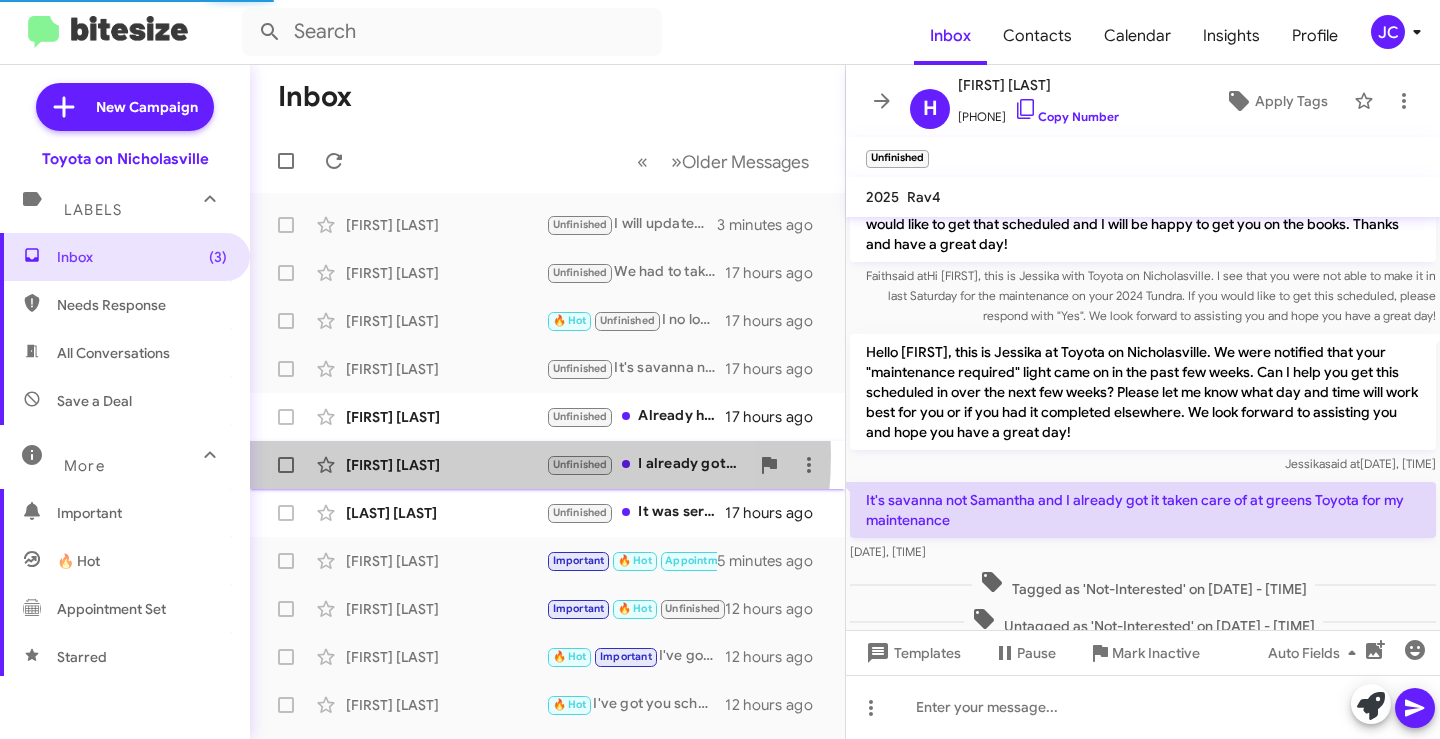 scroll, scrollTop: 828, scrollLeft: 0, axis: vertical 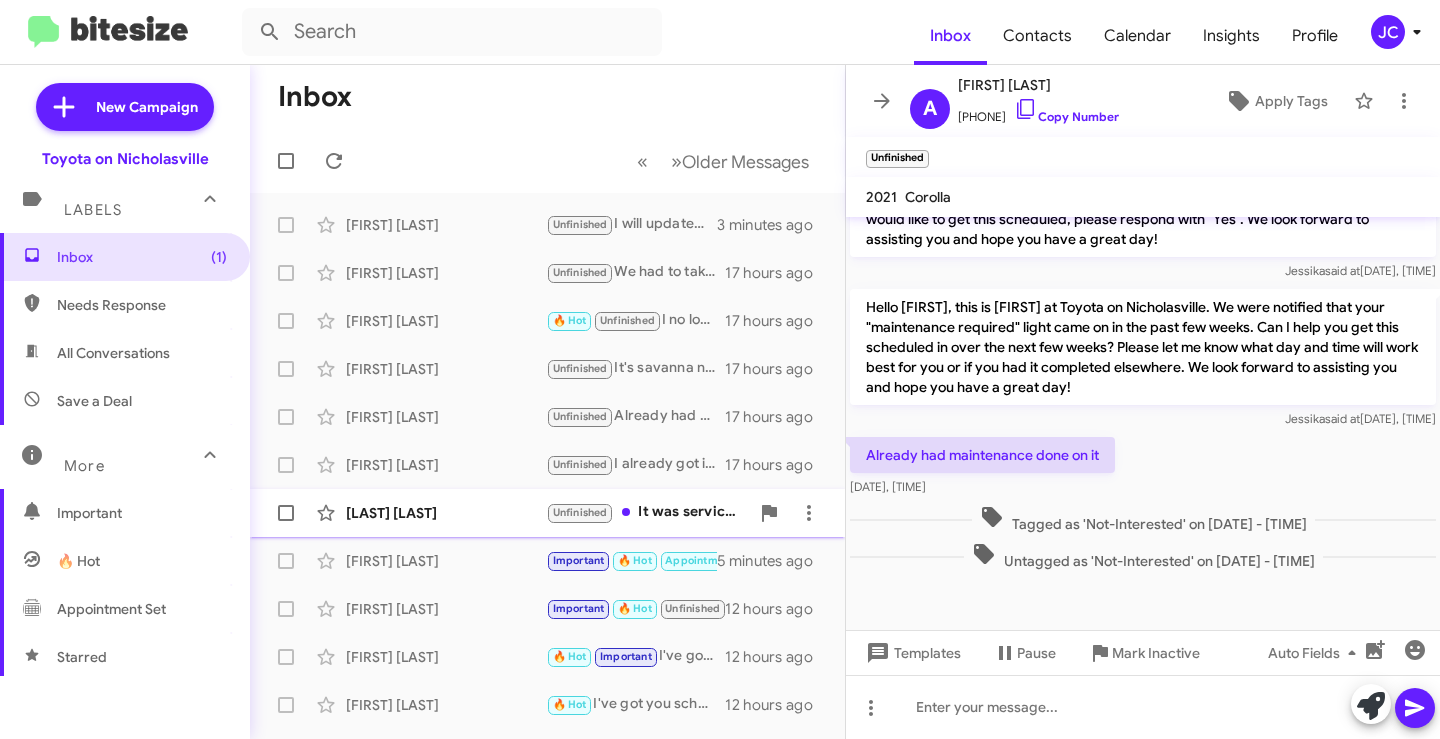 click on "[LAST] [LAST]" 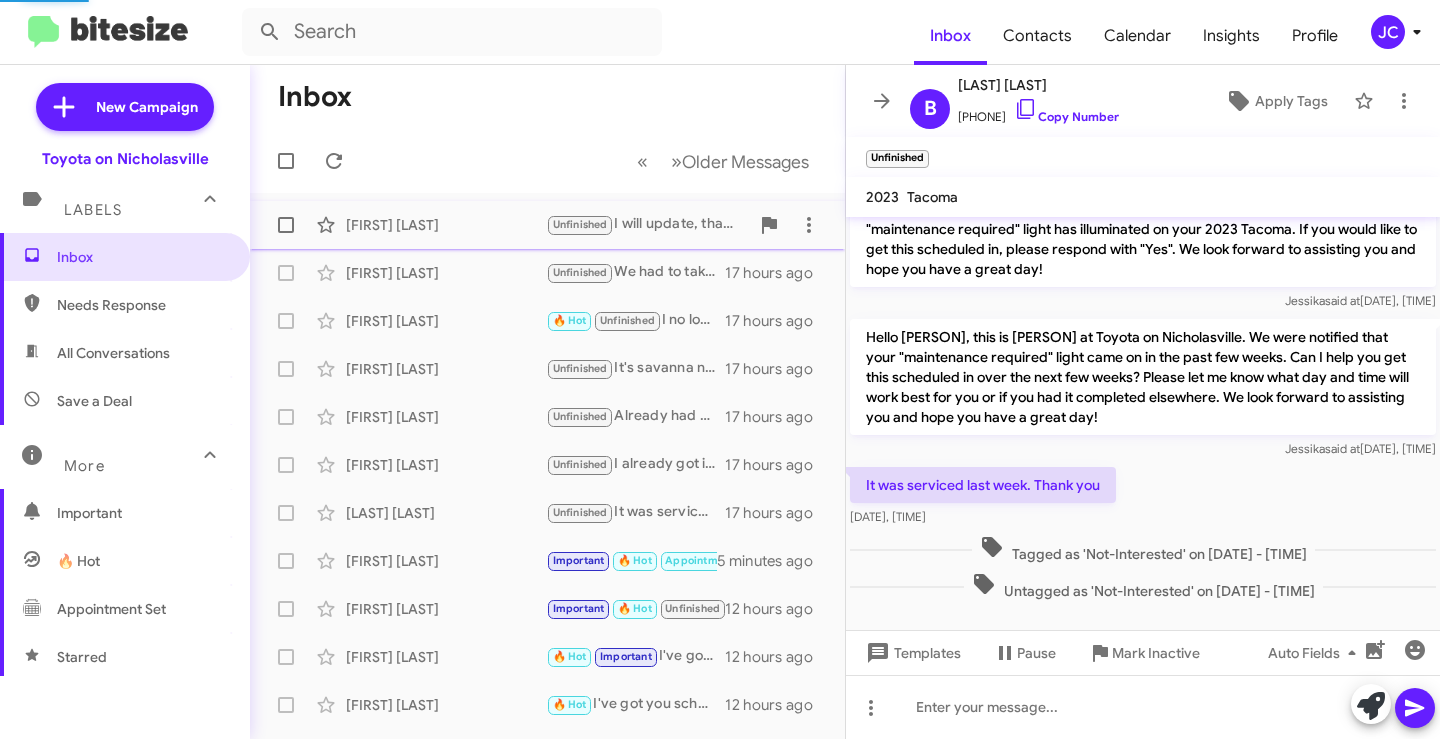 scroll, scrollTop: 30, scrollLeft: 0, axis: vertical 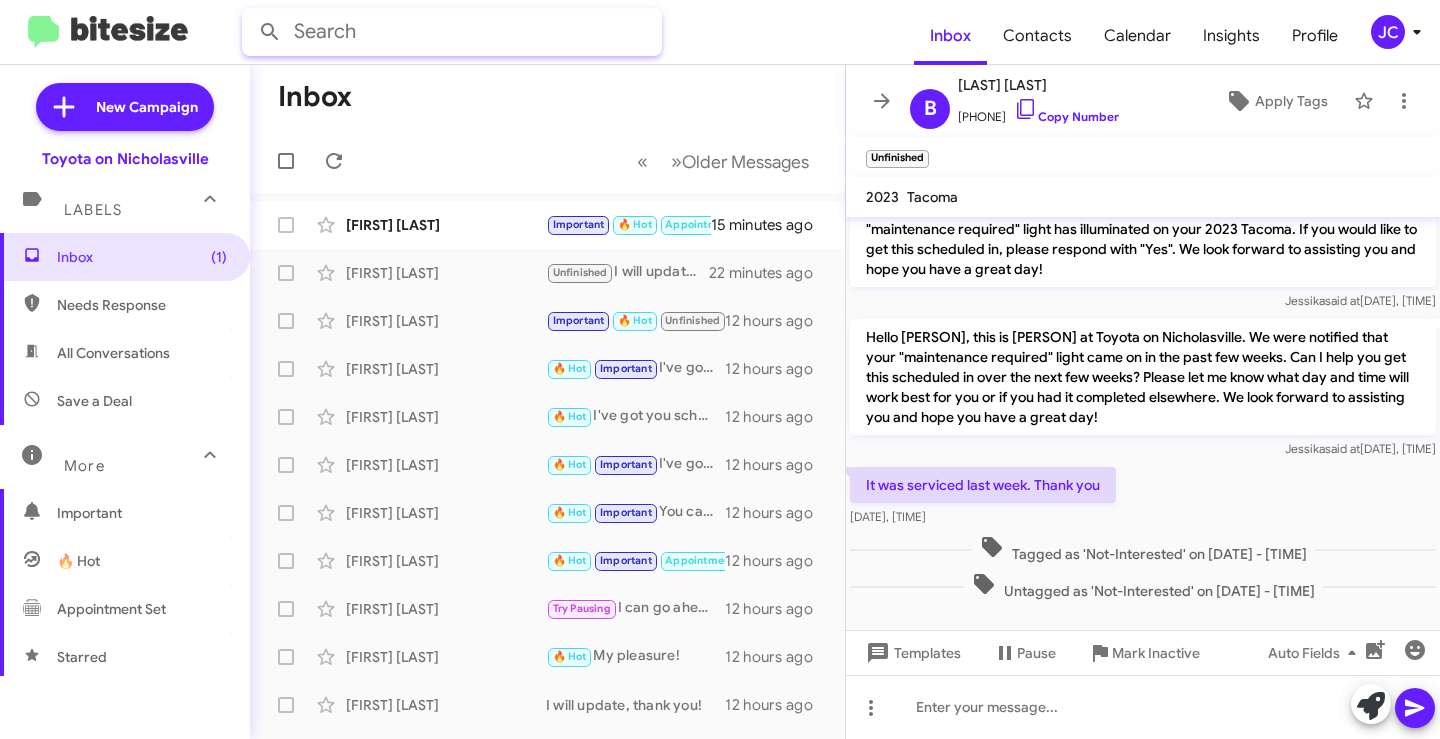 click 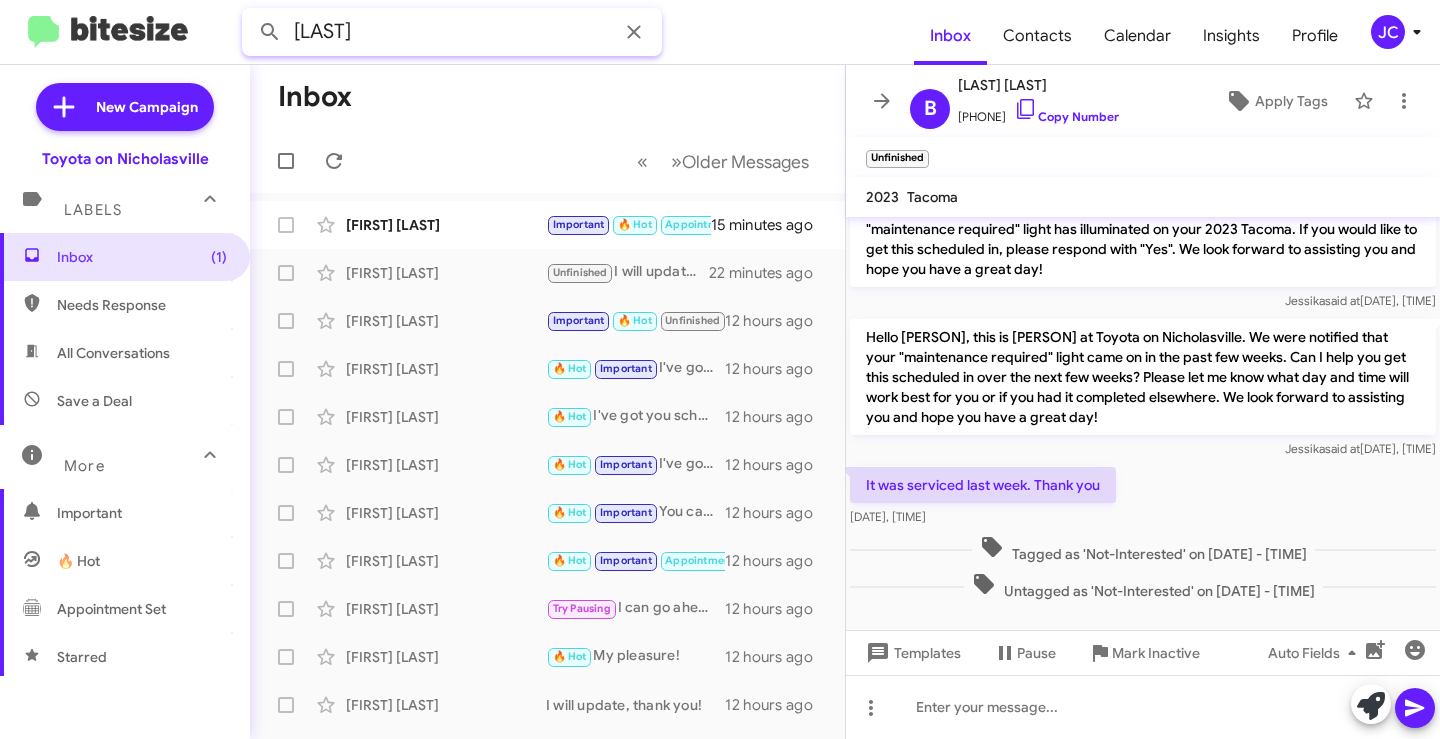 type on "[LAST]" 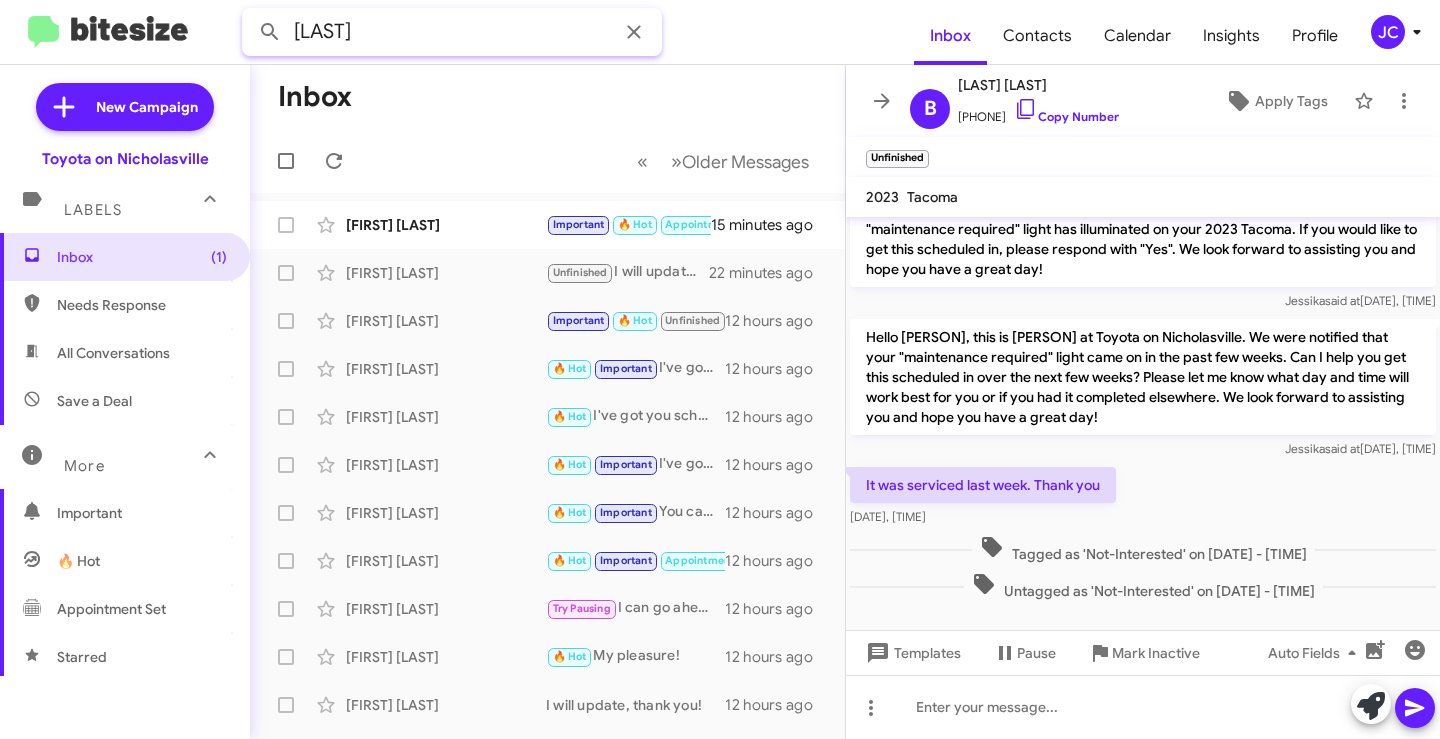 click 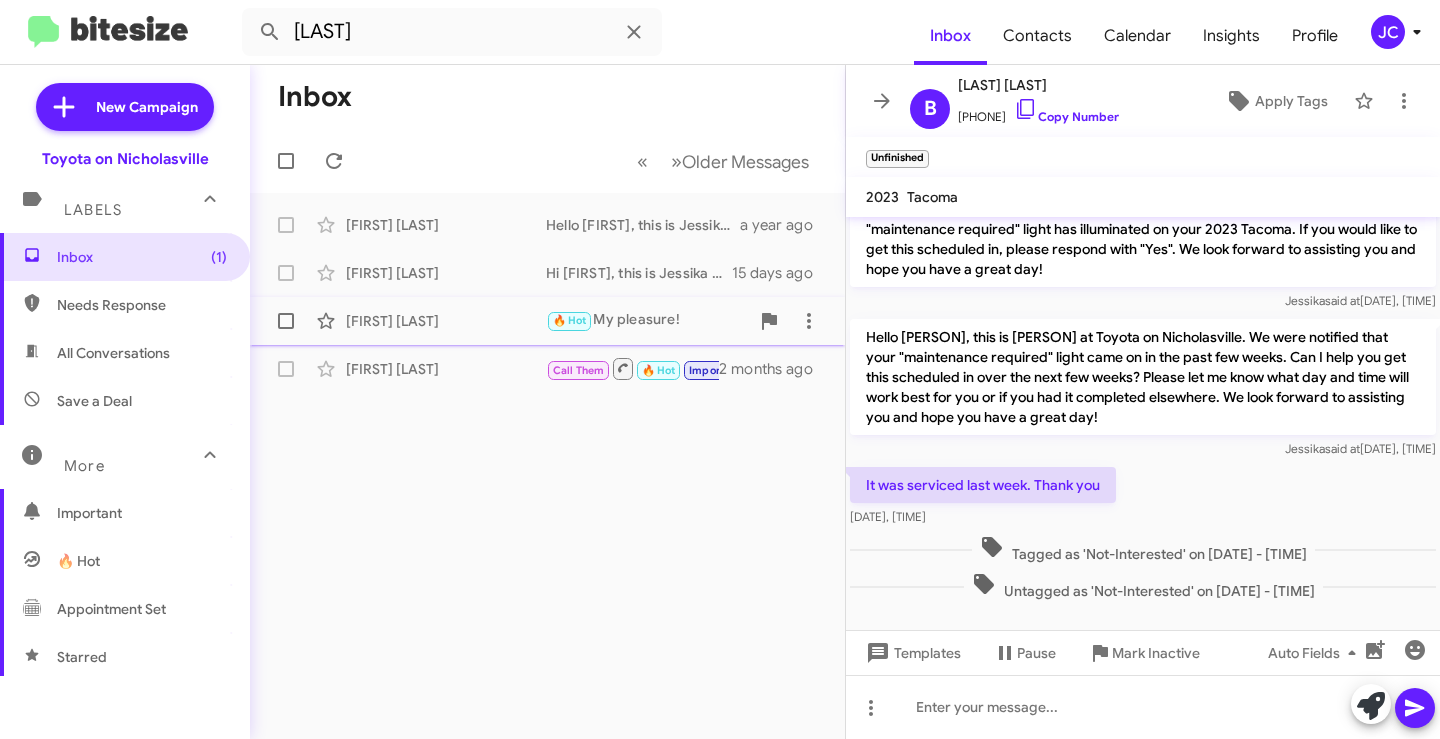 click on "[FIRST] [LAST]" 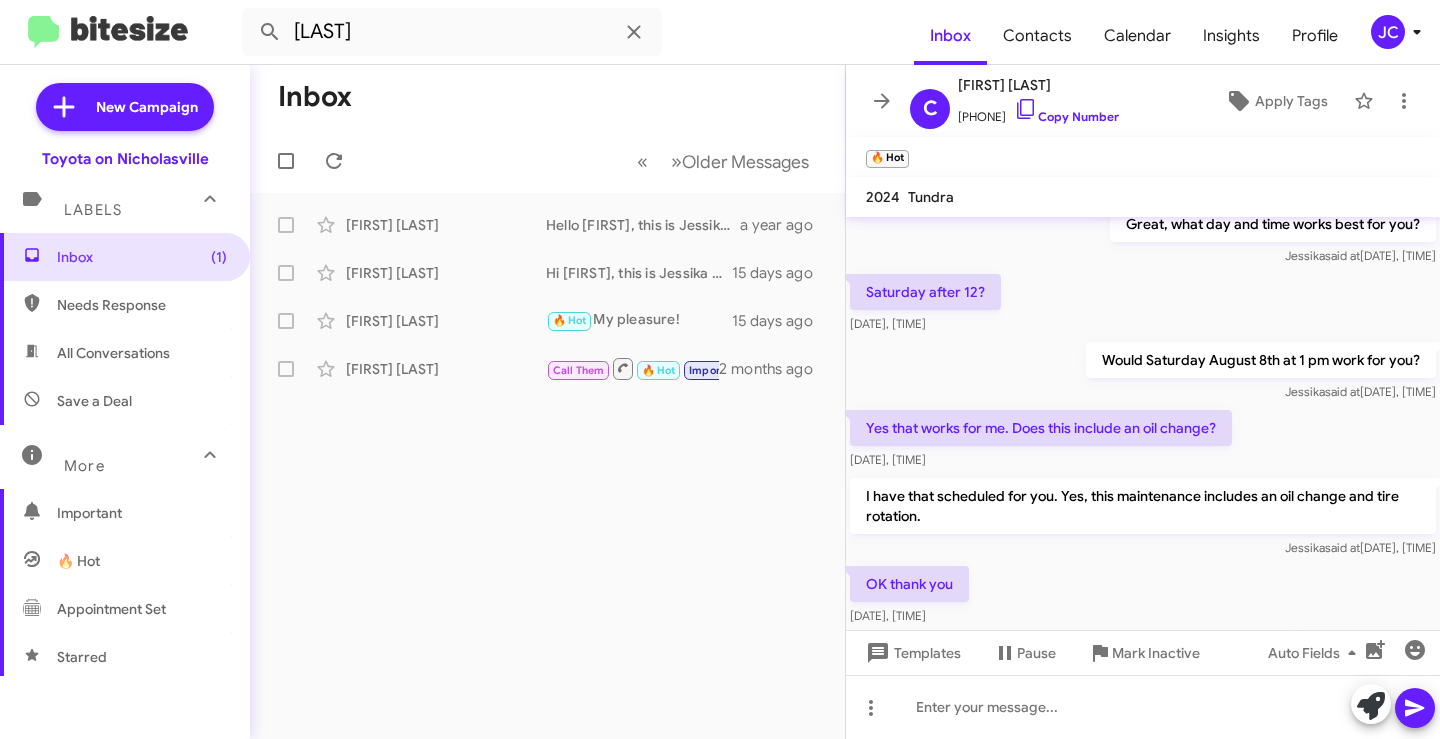 scroll, scrollTop: 1074, scrollLeft: 0, axis: vertical 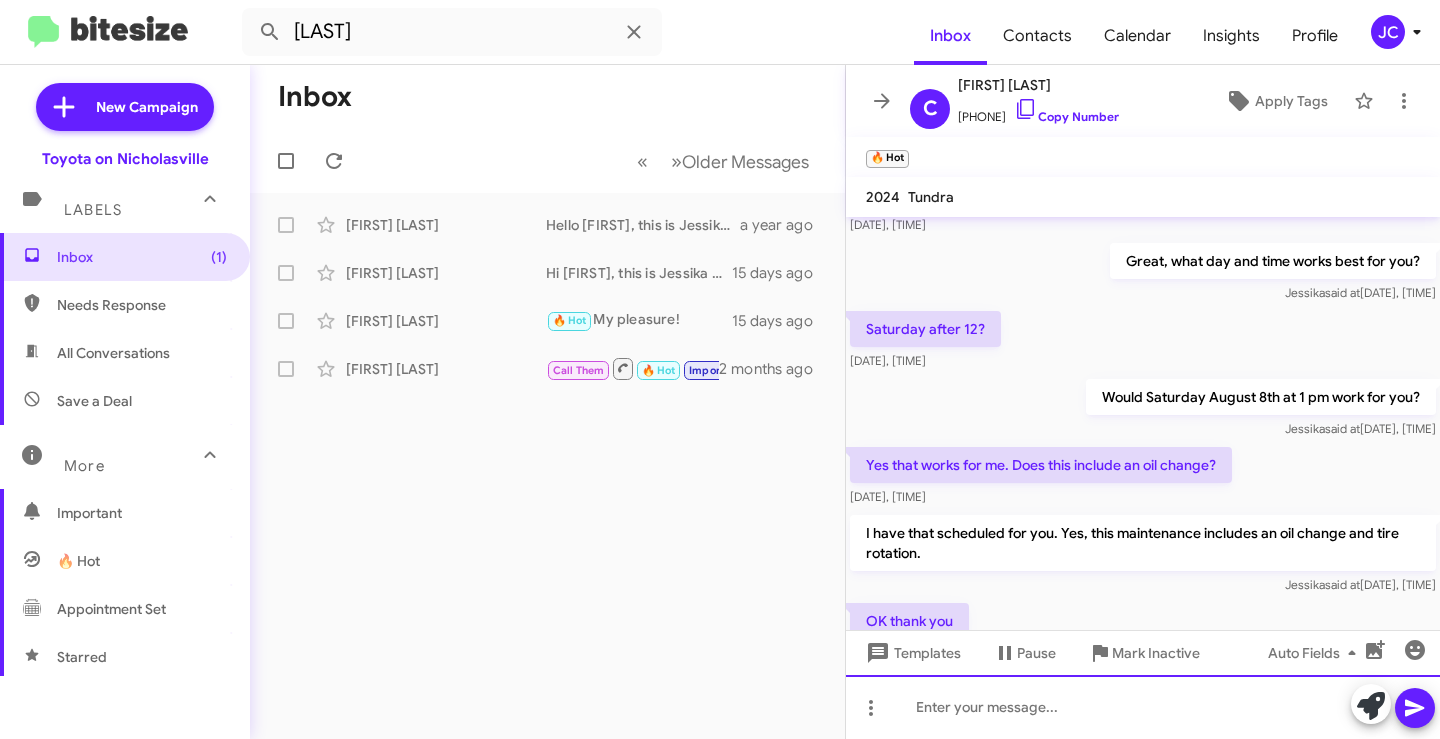 click 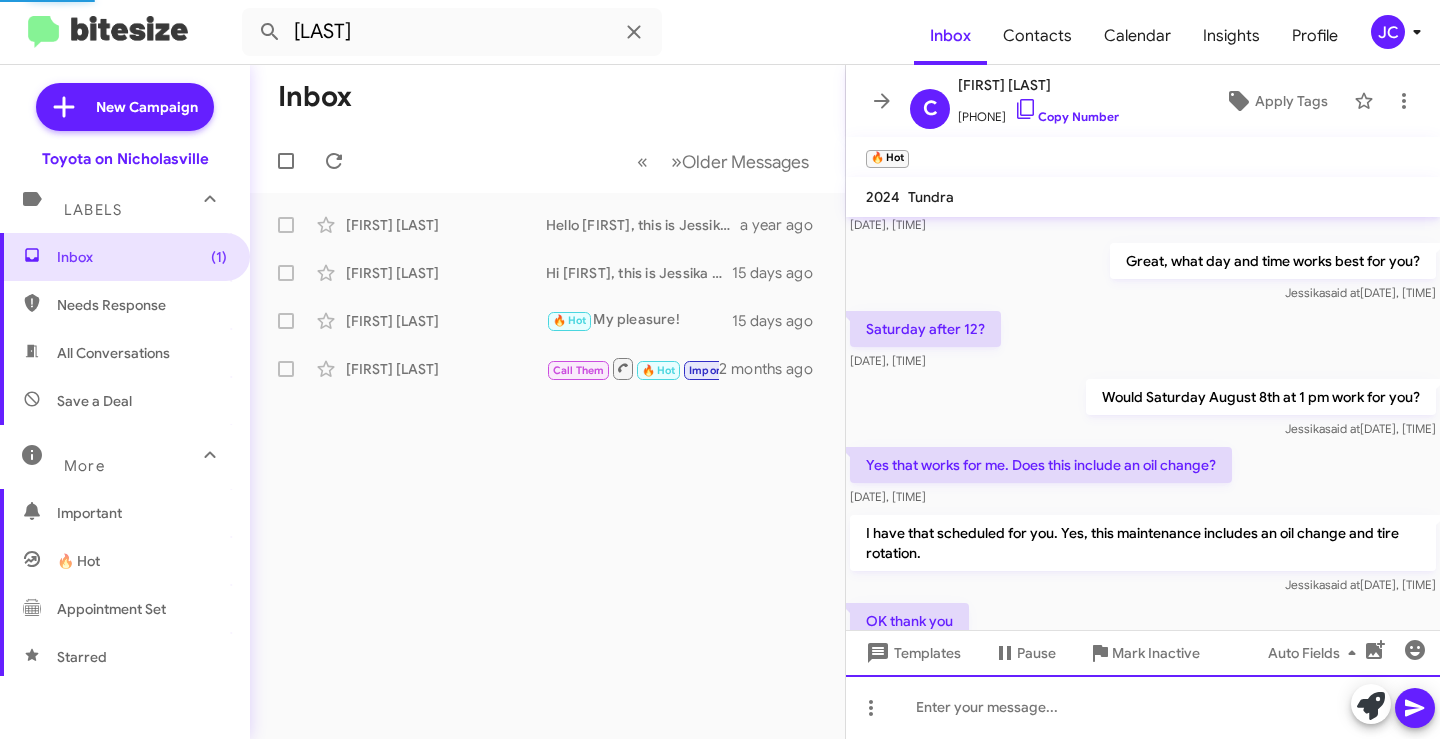 scroll, scrollTop: 0, scrollLeft: 0, axis: both 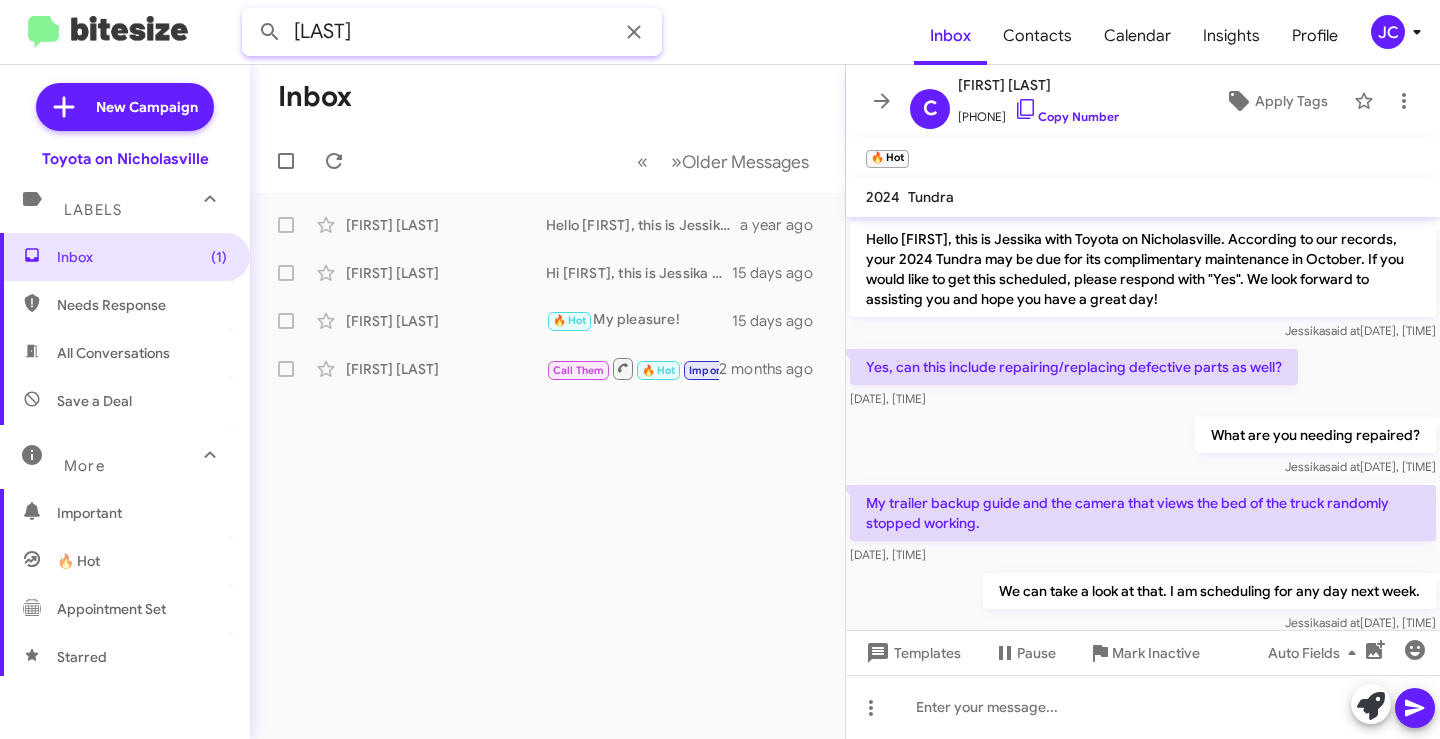 drag, startPoint x: 416, startPoint y: 33, endPoint x: -821, endPoint y: 17, distance: 1237.1035 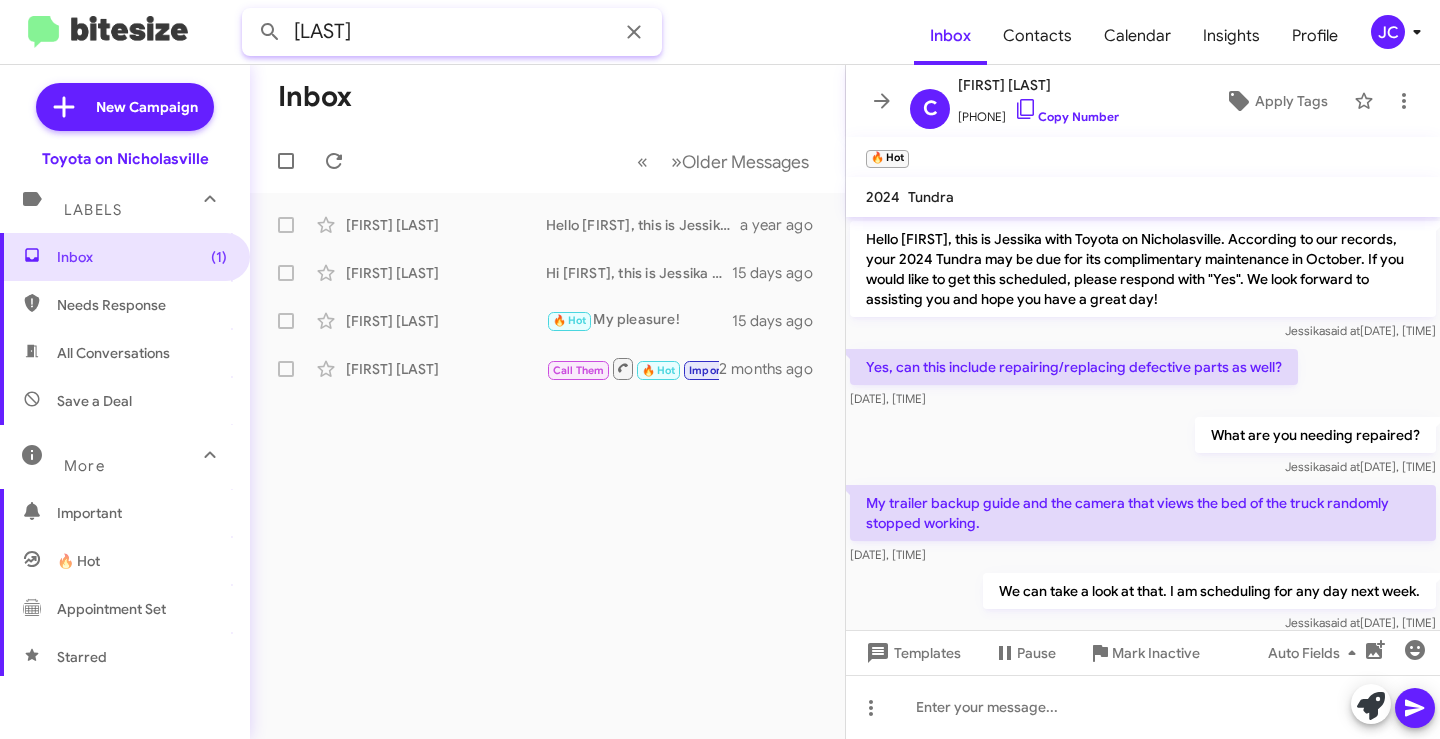 type on "[LAST]" 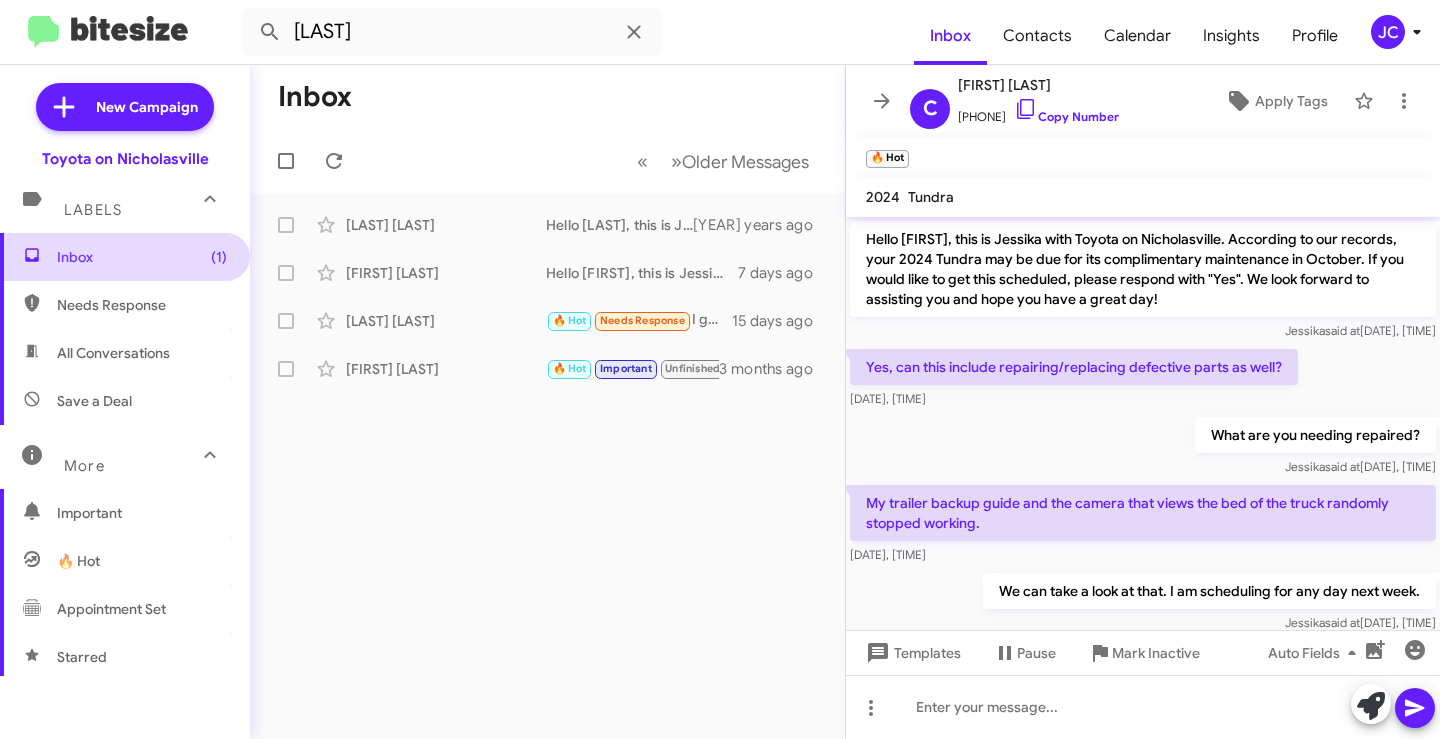 click on "Inbox  (1)" at bounding box center [142, 257] 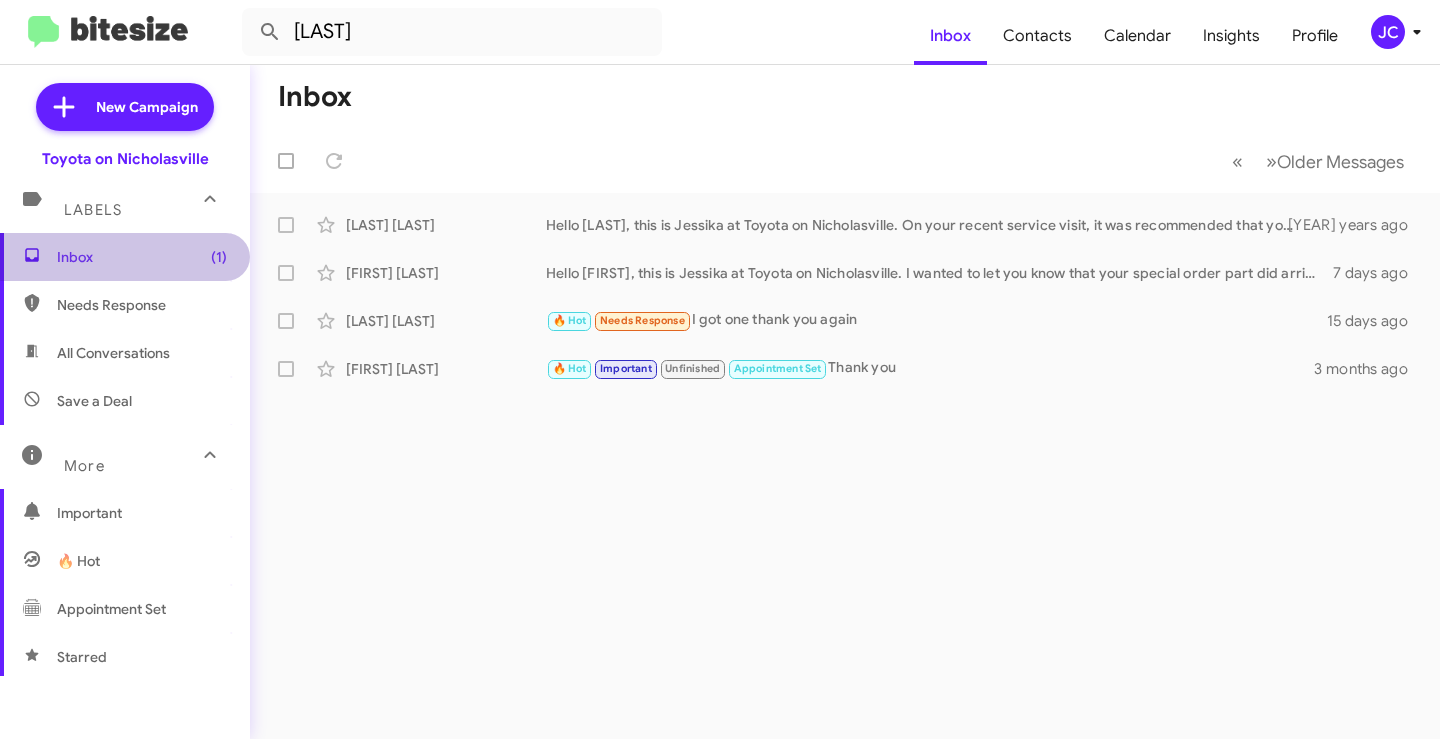 type 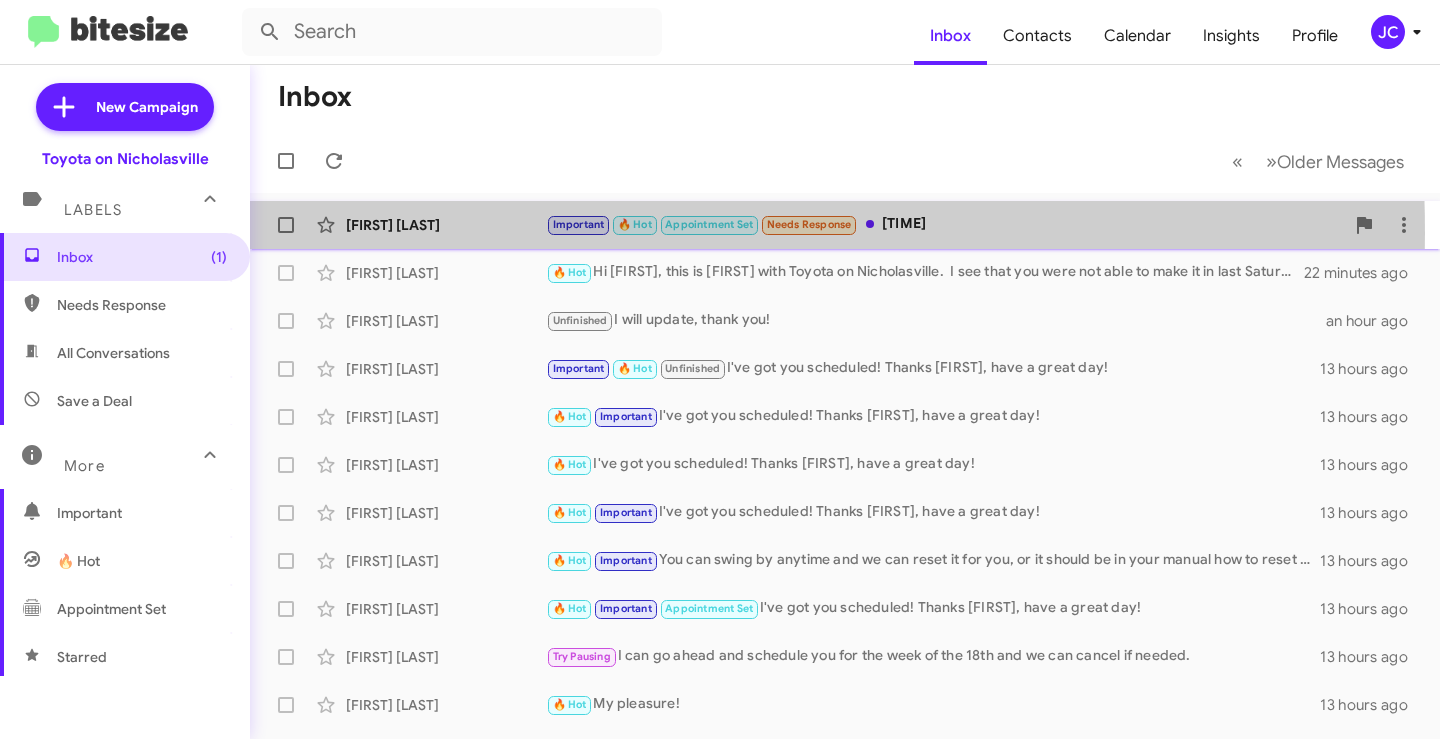 click on "[FIRST] [LAST]" 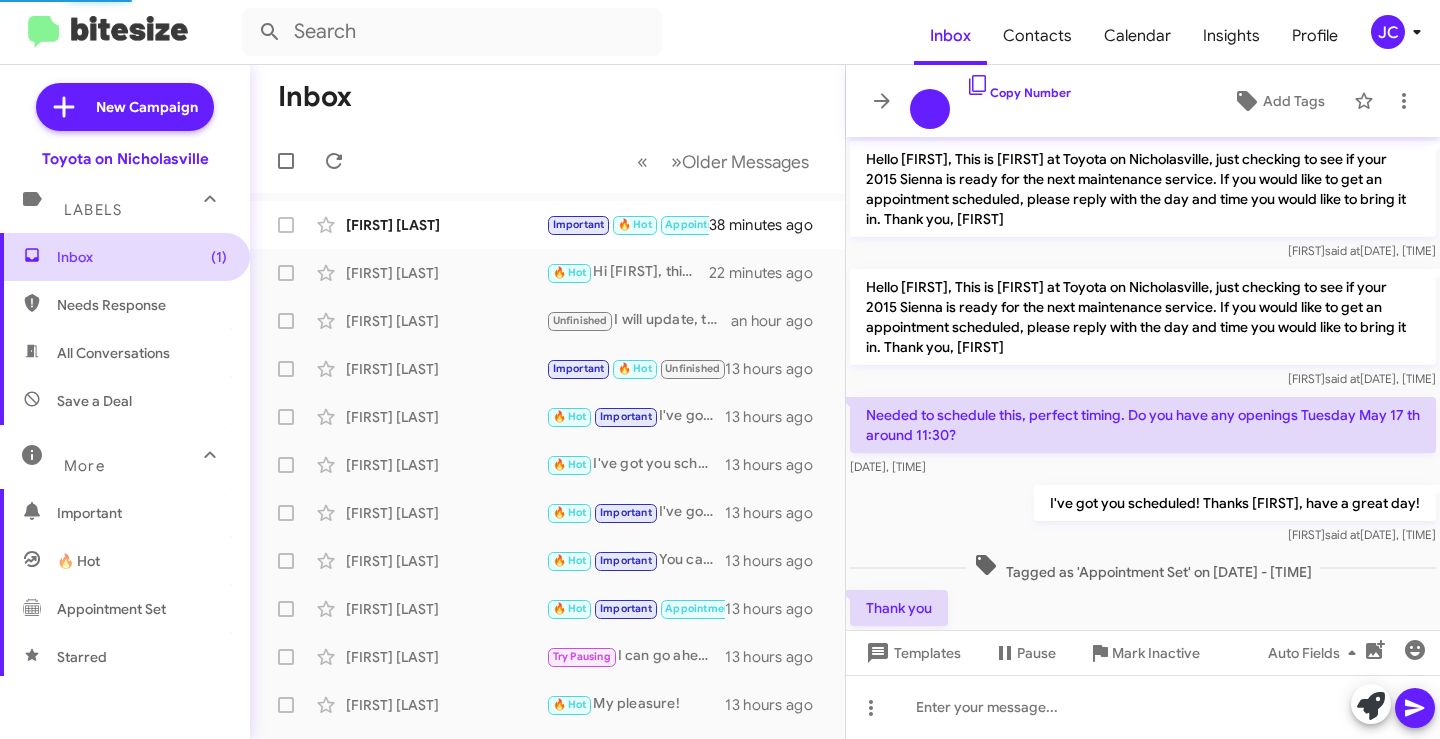 scroll, scrollTop: 1336, scrollLeft: 0, axis: vertical 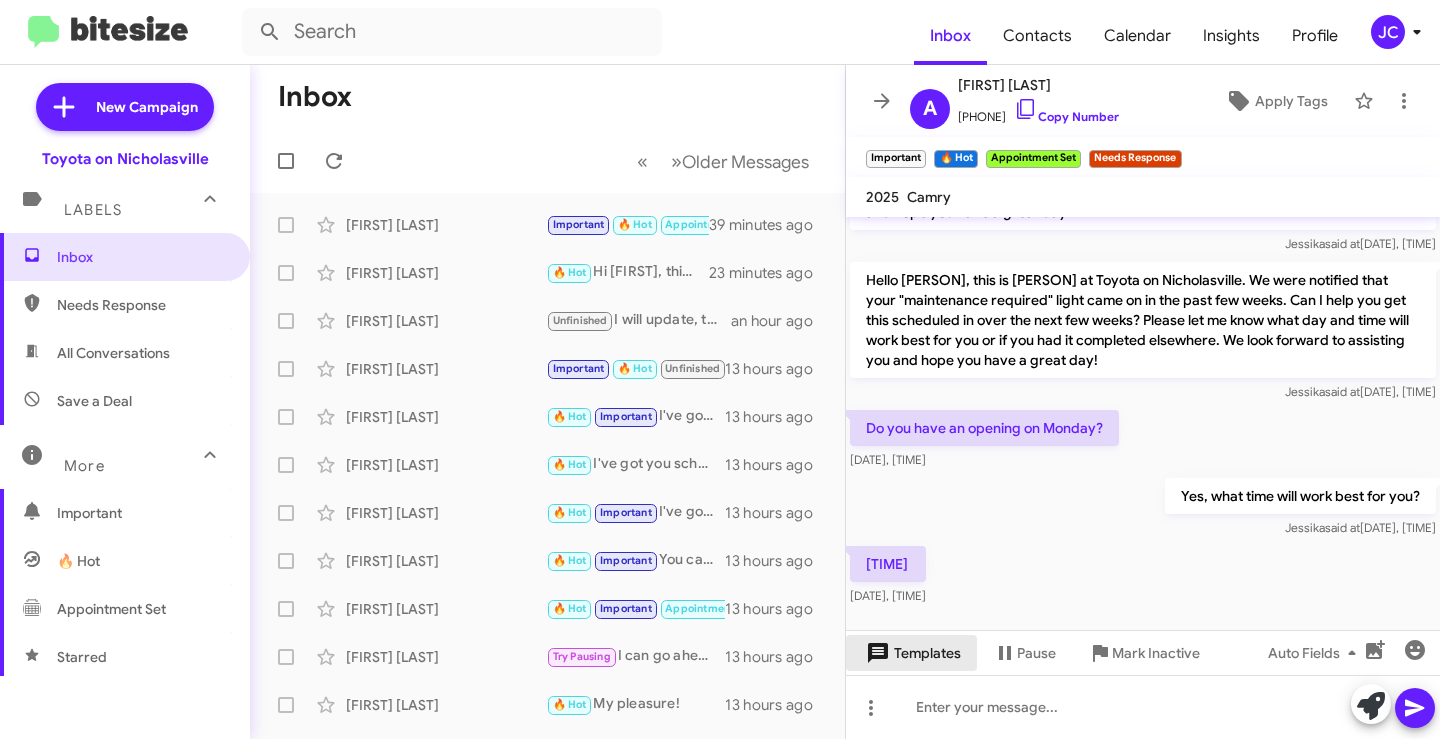 click on "Templates" 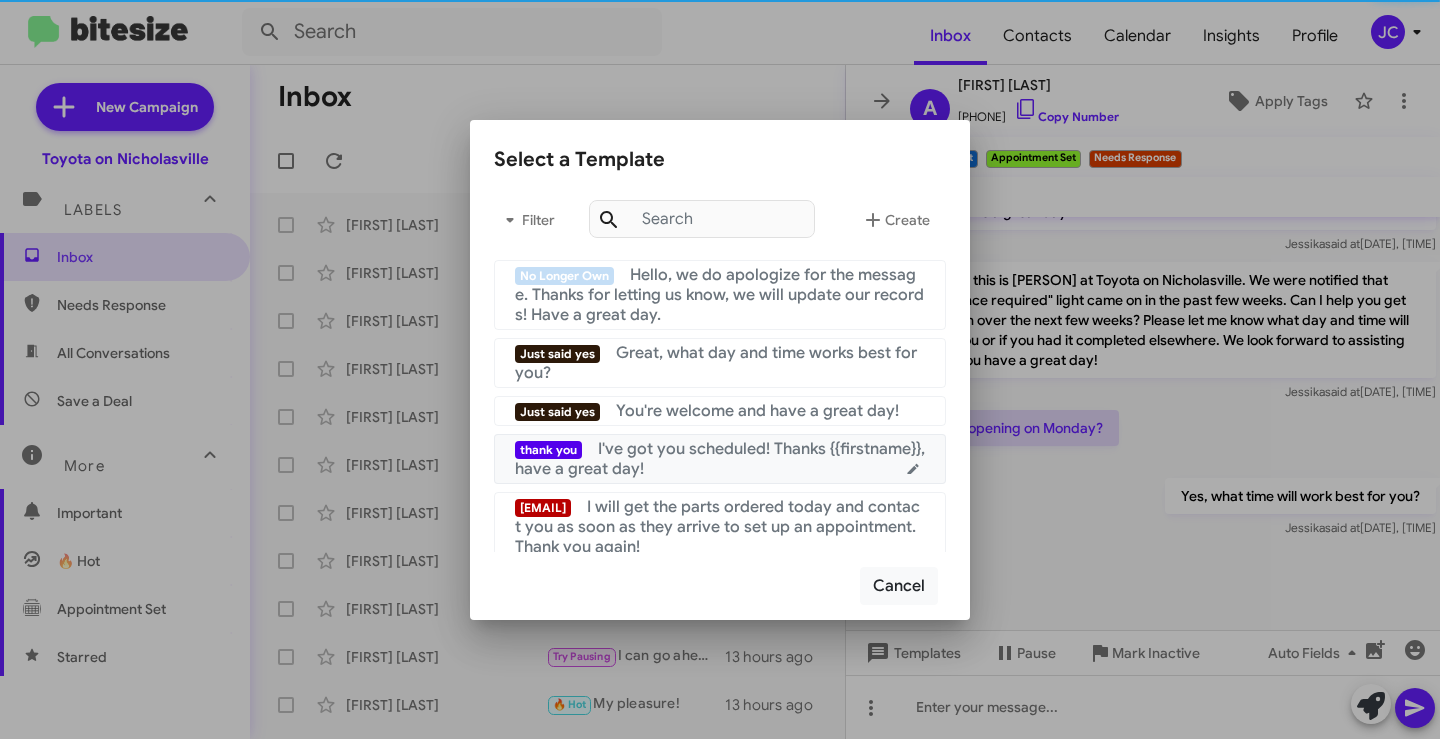 click on "thank you I've got you scheduled! Thanks {{firstname}}, have a great day!" at bounding box center [720, 459] 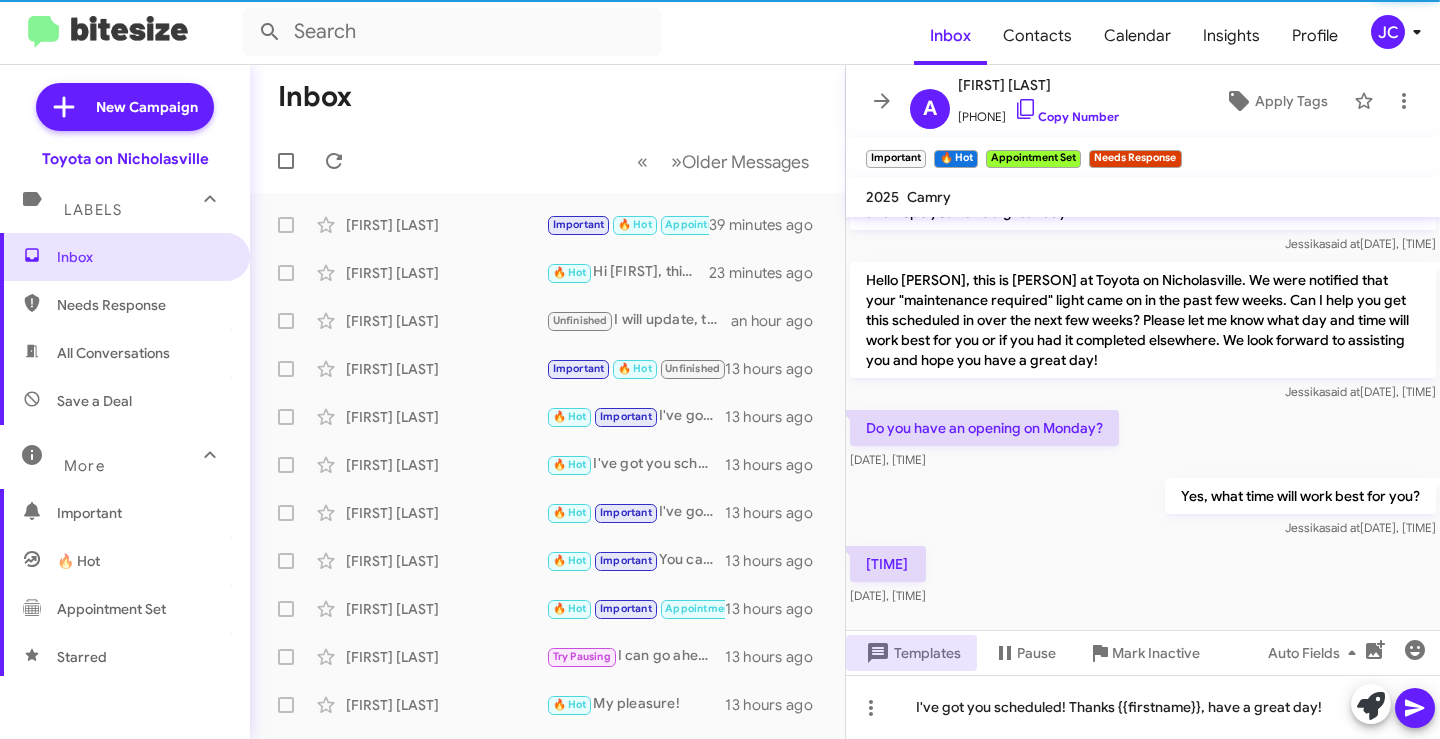 click 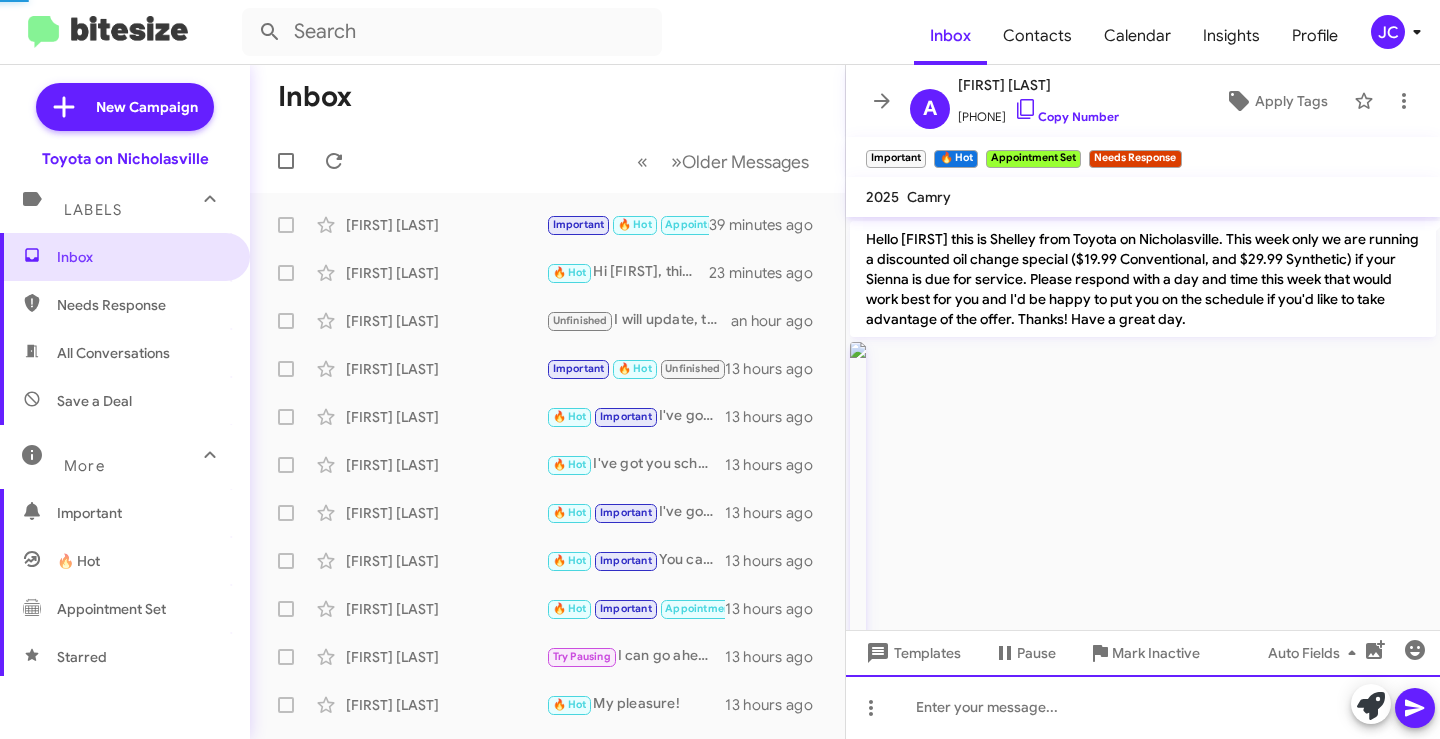 scroll, scrollTop: 100, scrollLeft: 0, axis: vertical 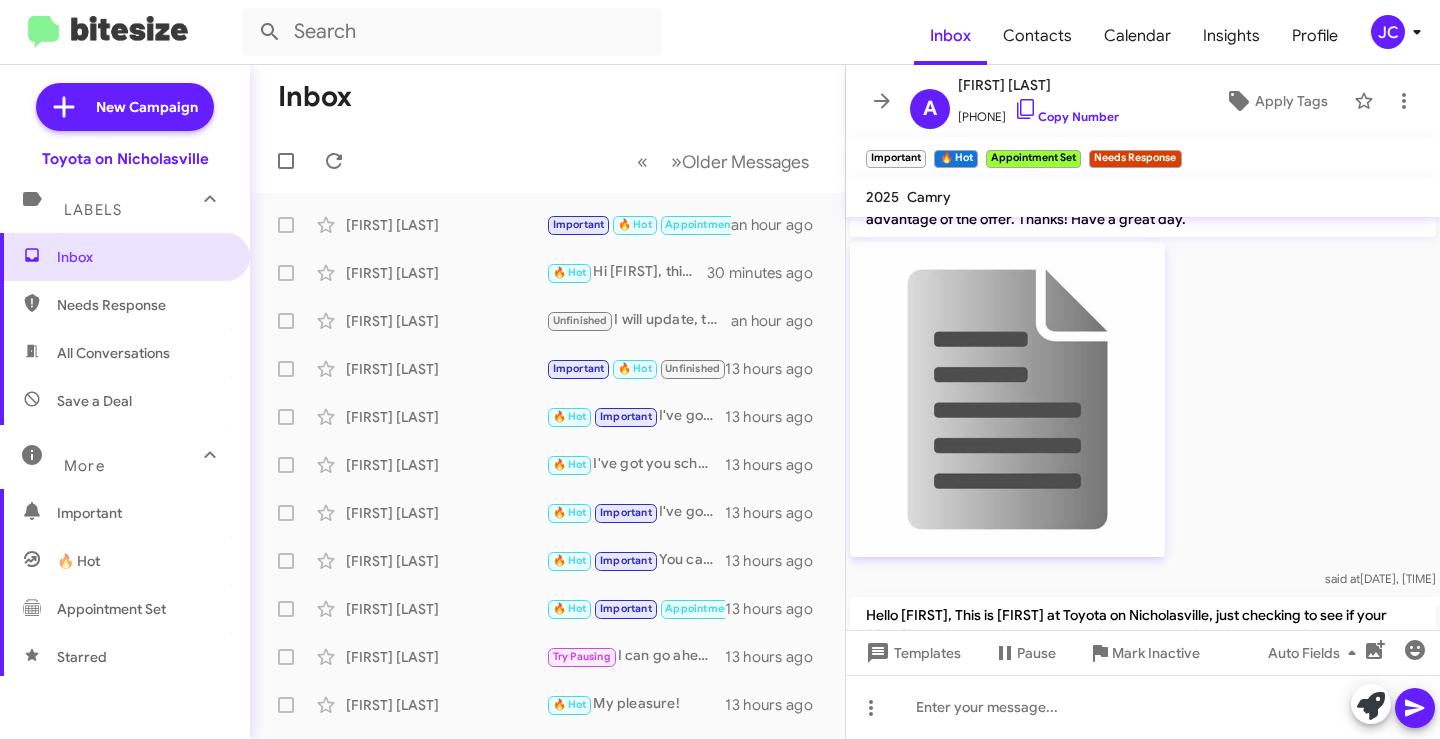 click on "JC" 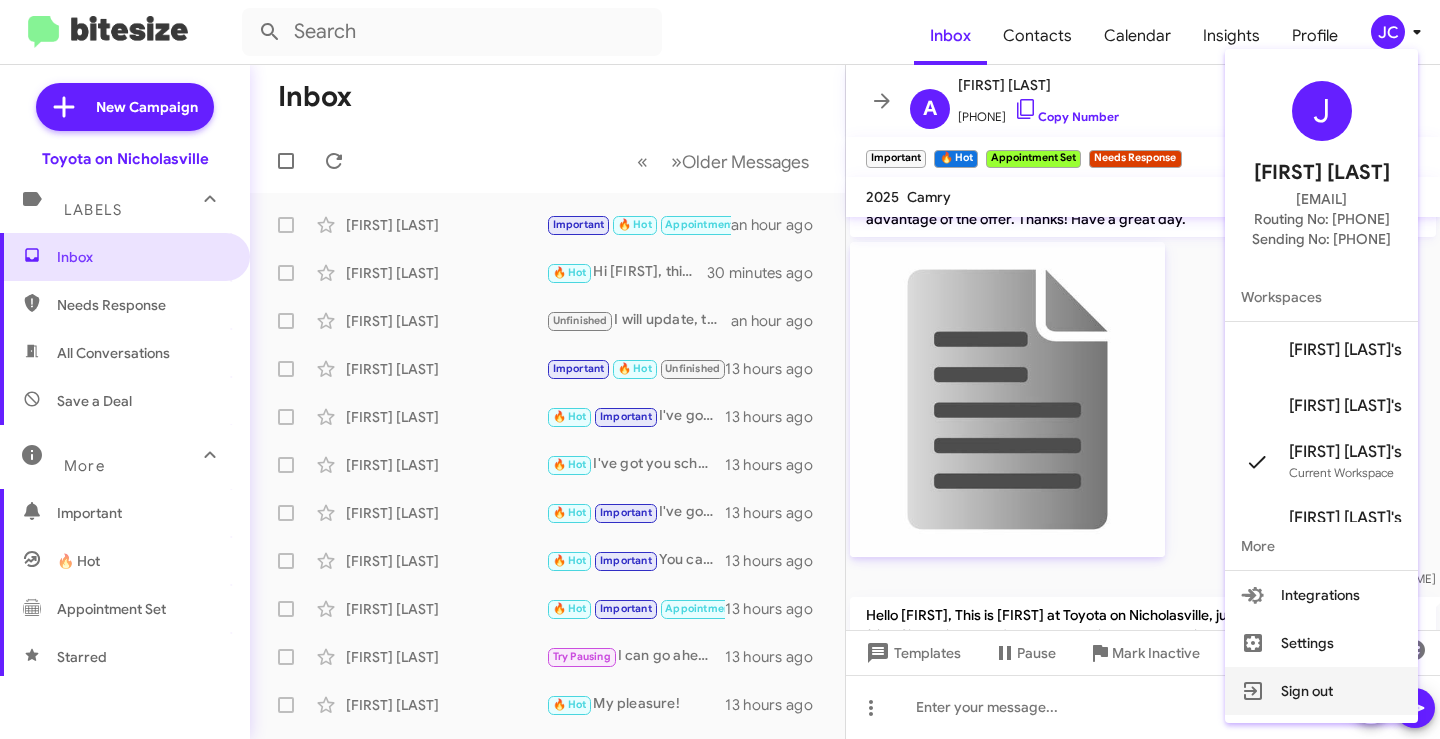 click on "Sign out" at bounding box center [1321, 691] 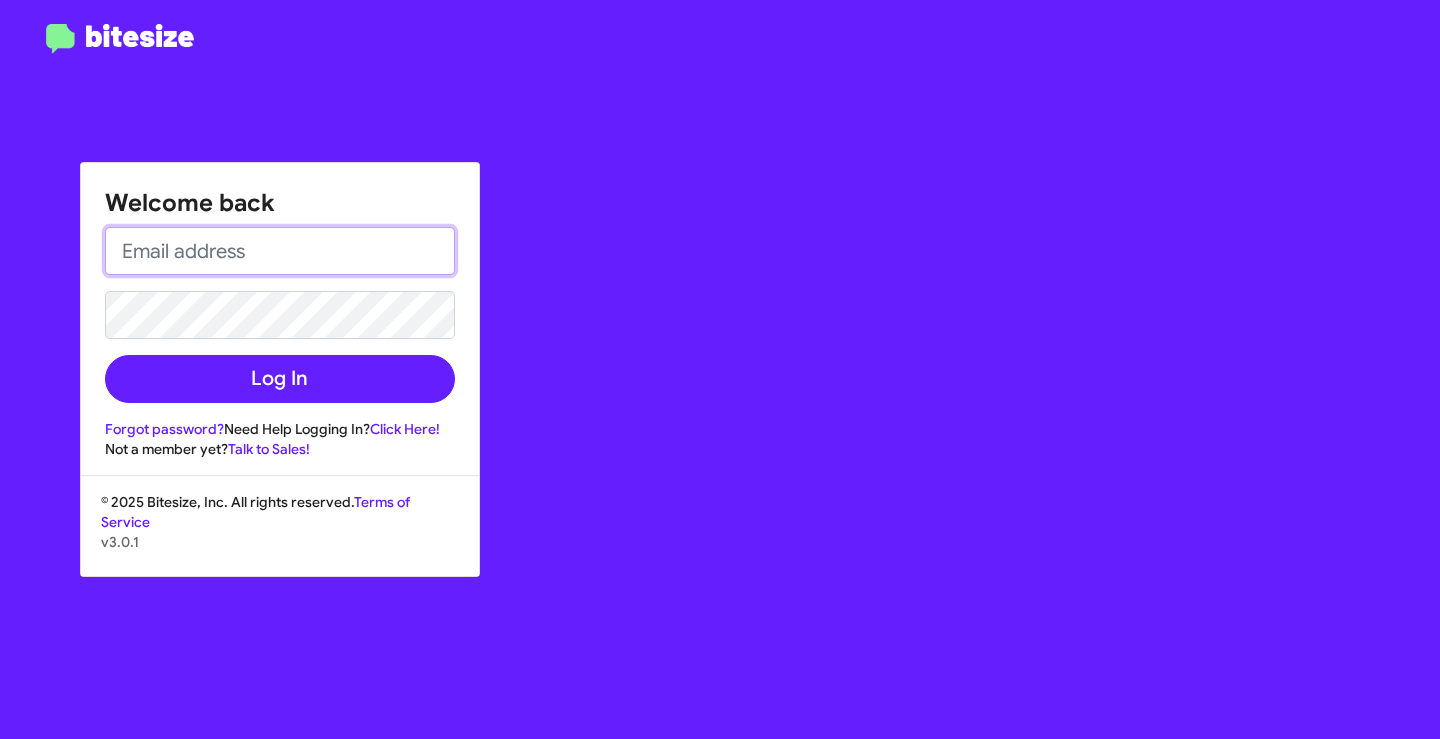 type on "[EMAIL]" 